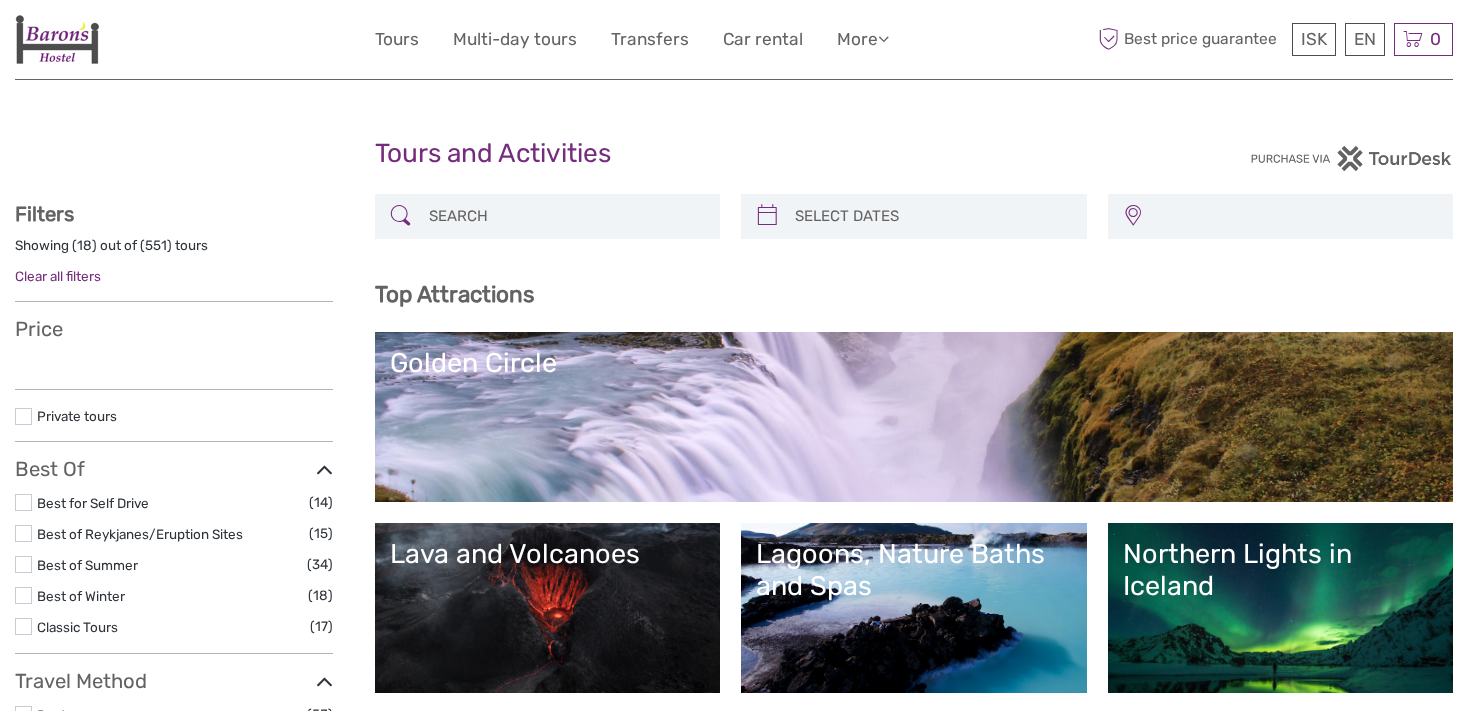 select 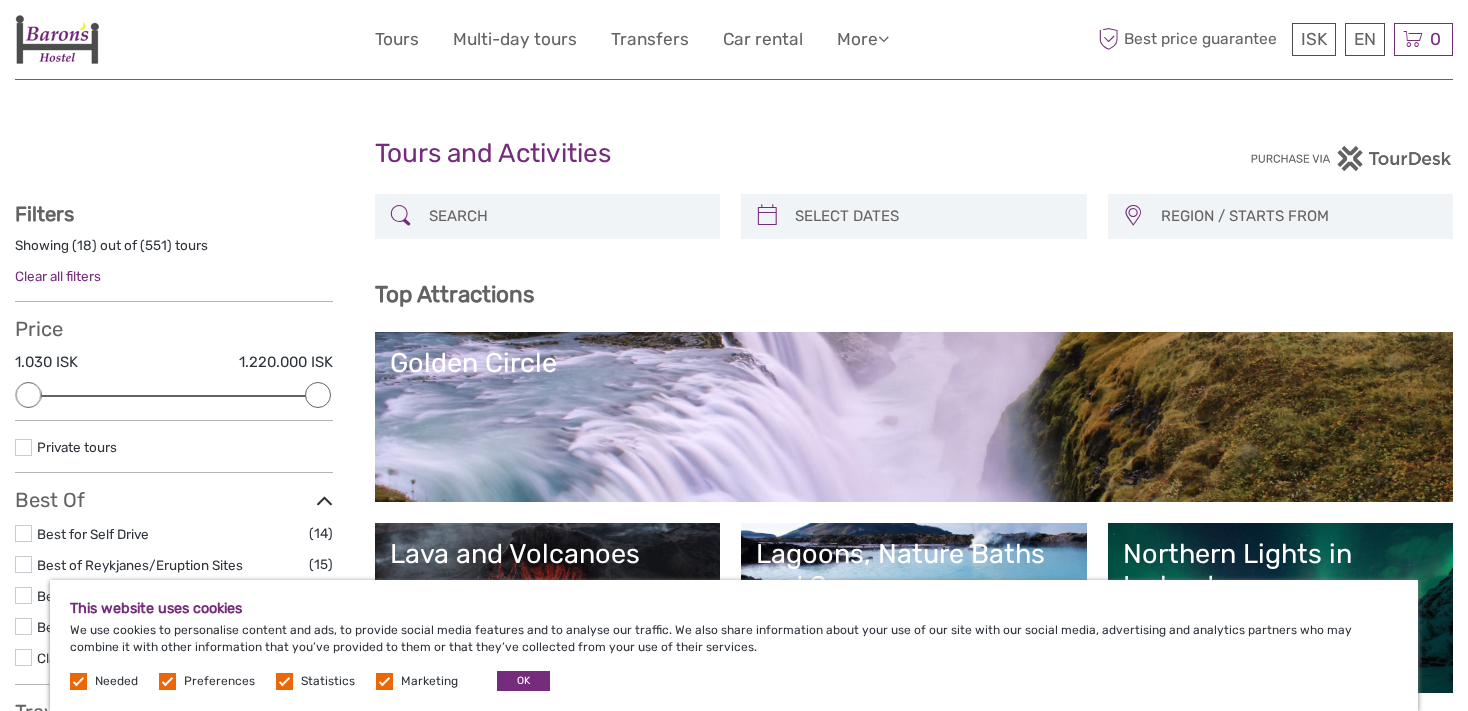 scroll, scrollTop: 0, scrollLeft: 0, axis: both 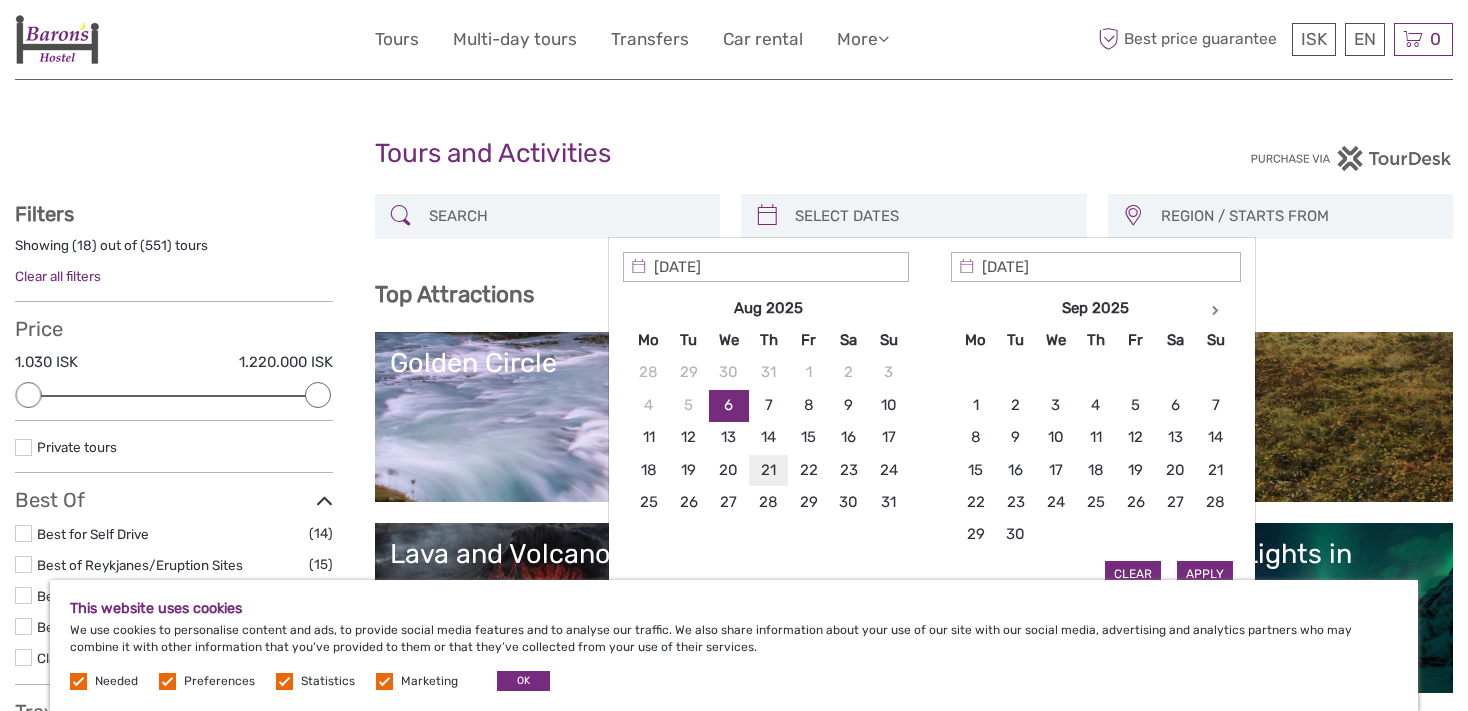 type on "21/08/2025" 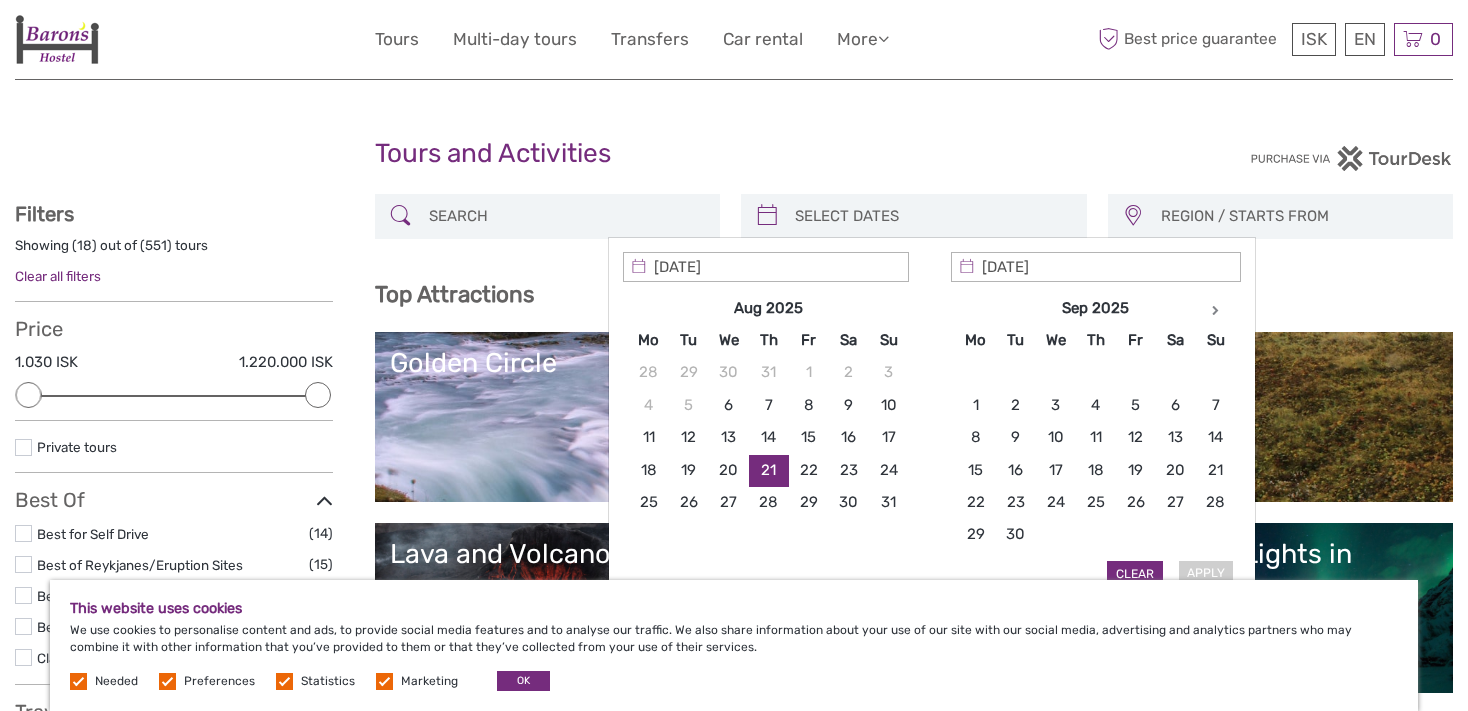 type on "29/08/2025" 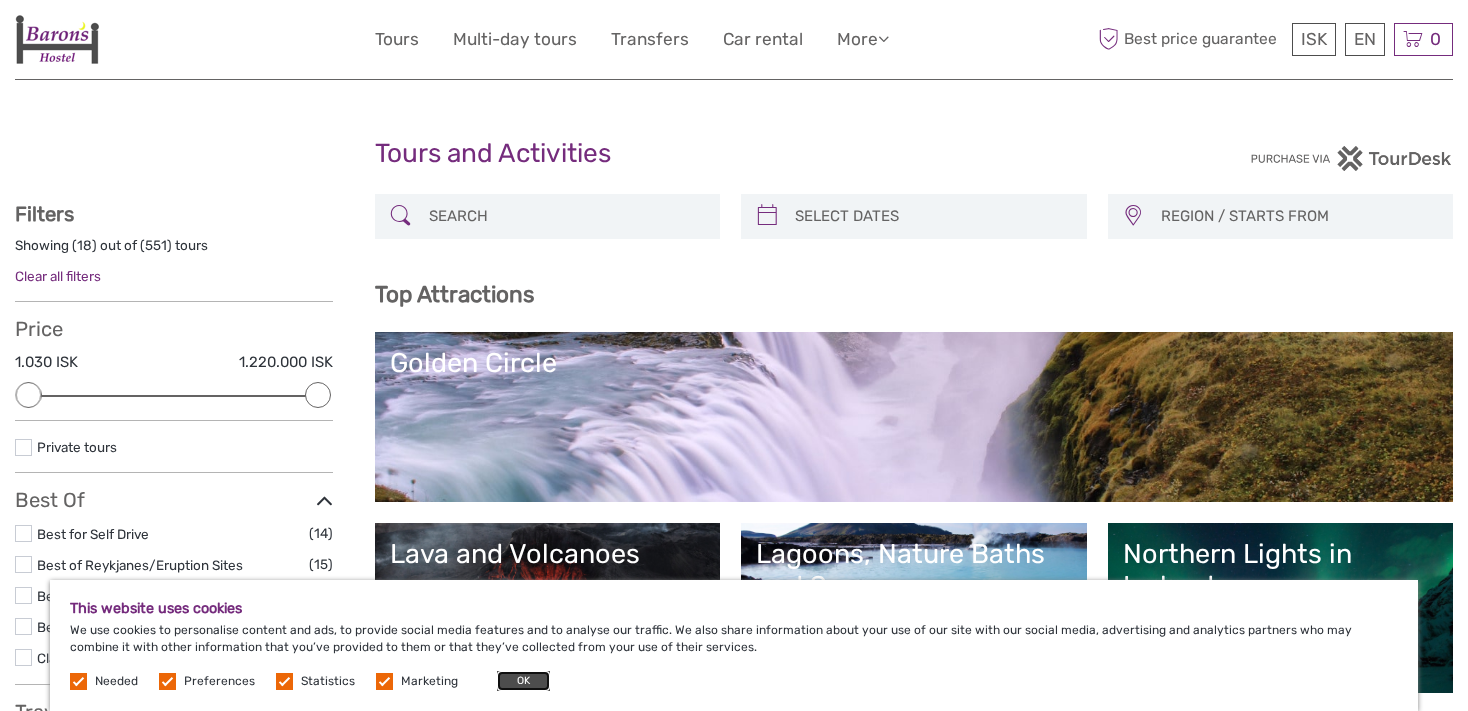 click on "OK" at bounding box center [523, 681] 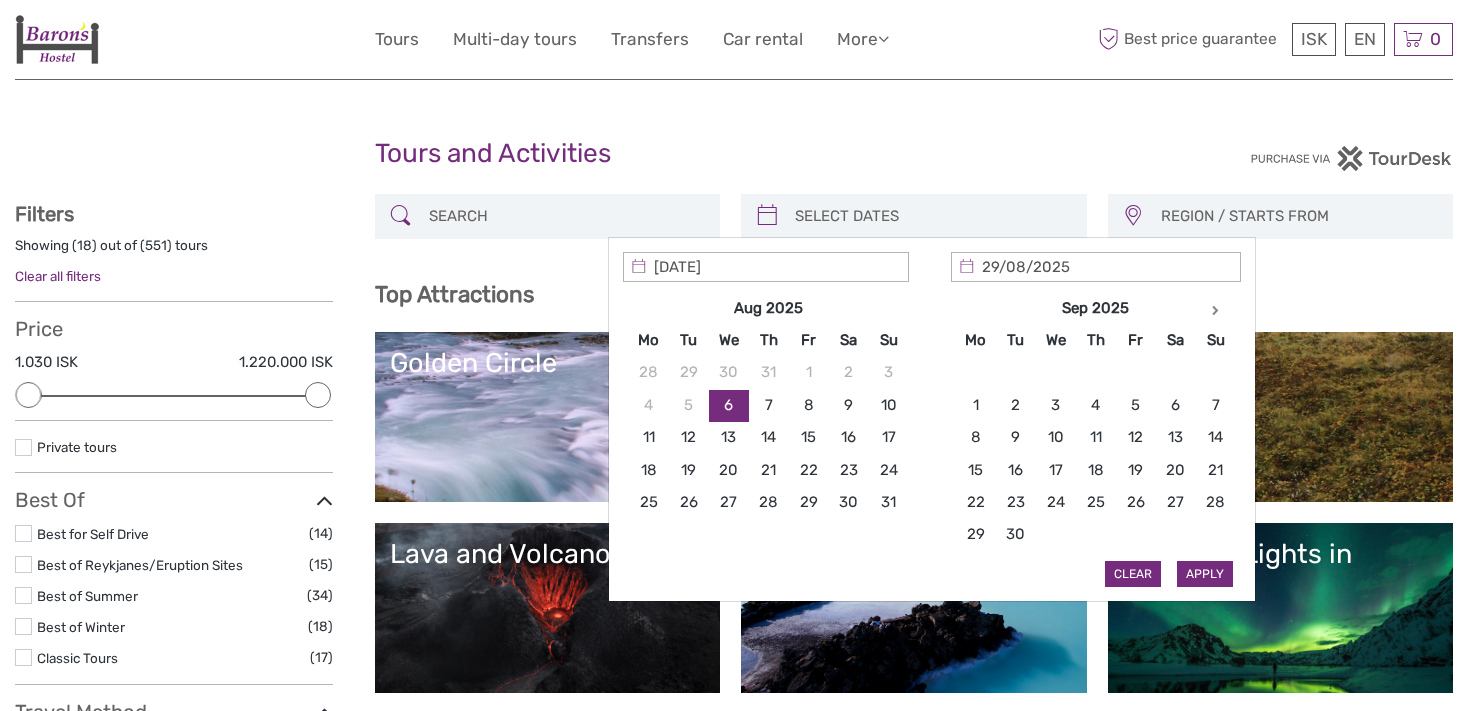 type on "06/08/2025" 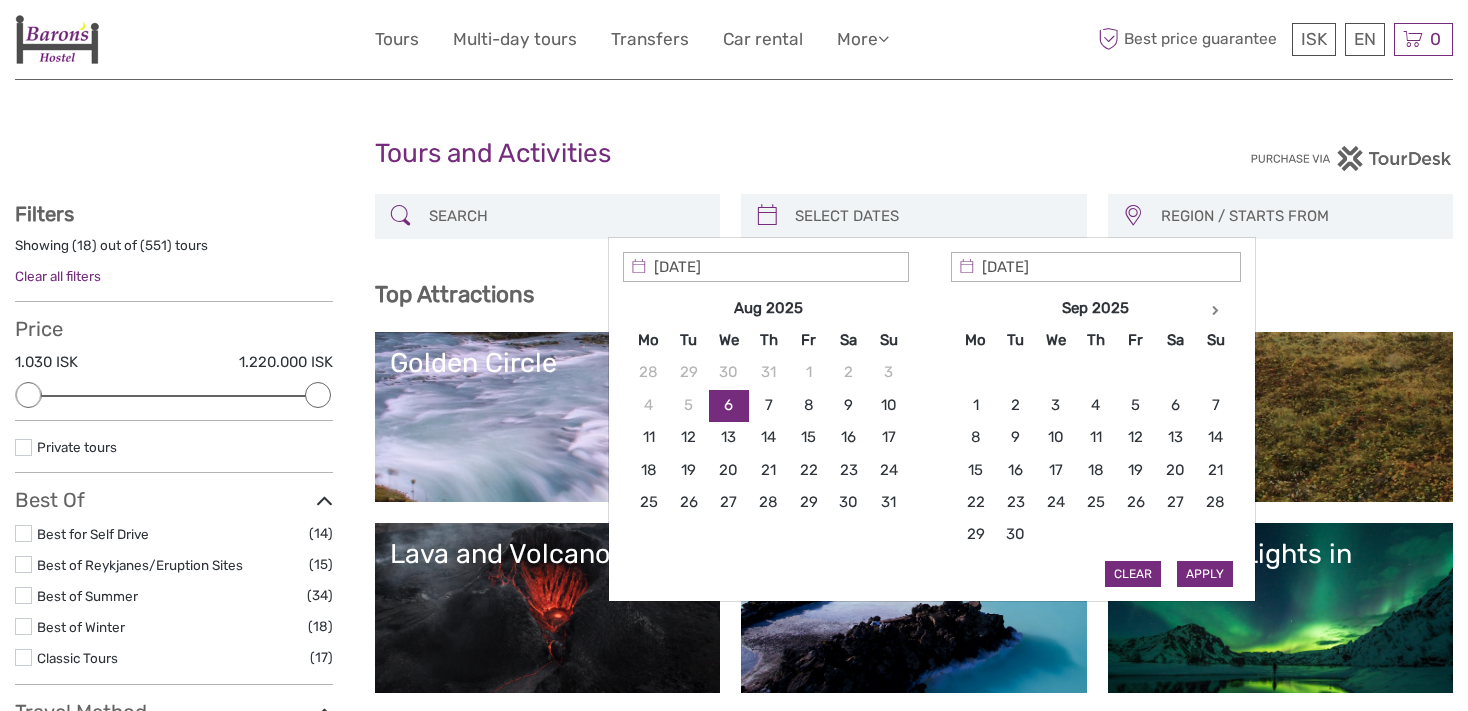 click at bounding box center [932, 216] 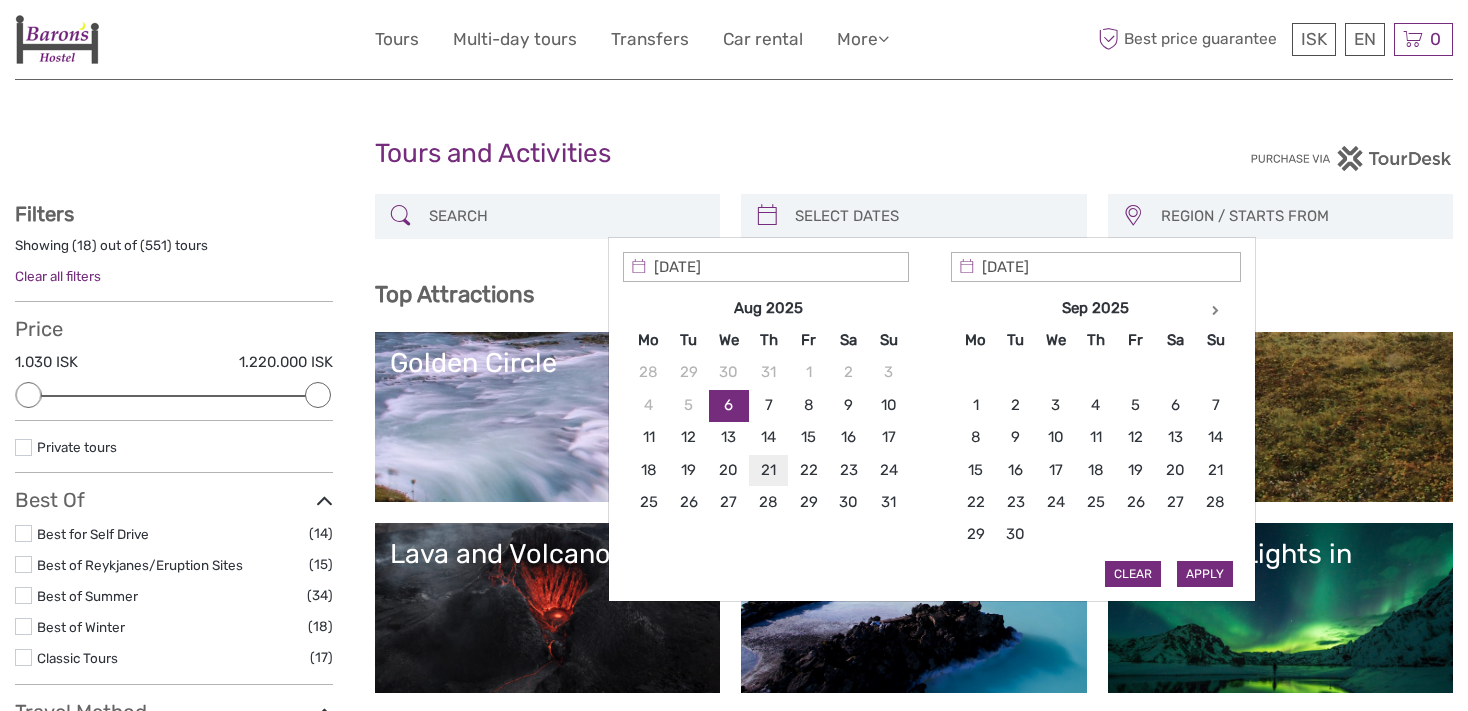 type on "21/08/2025" 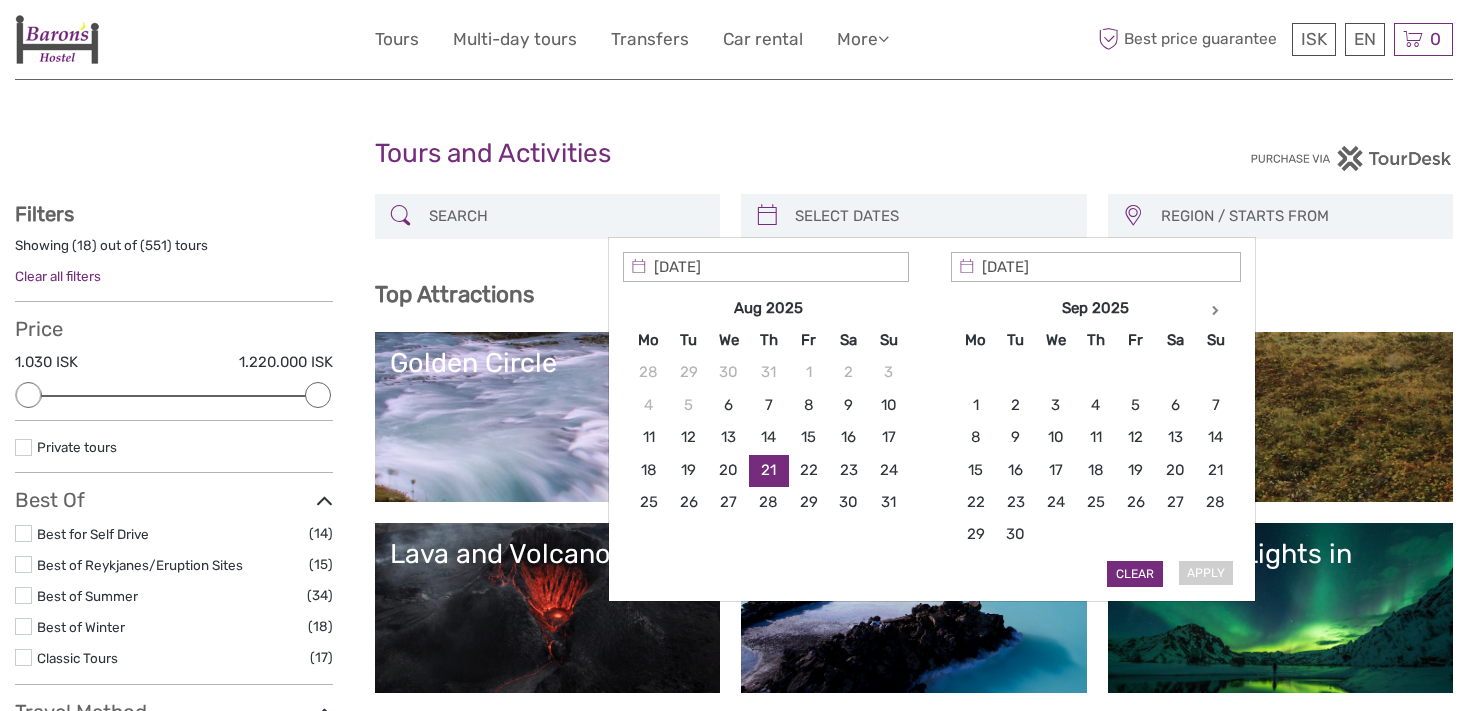 type on "21/08/2025" 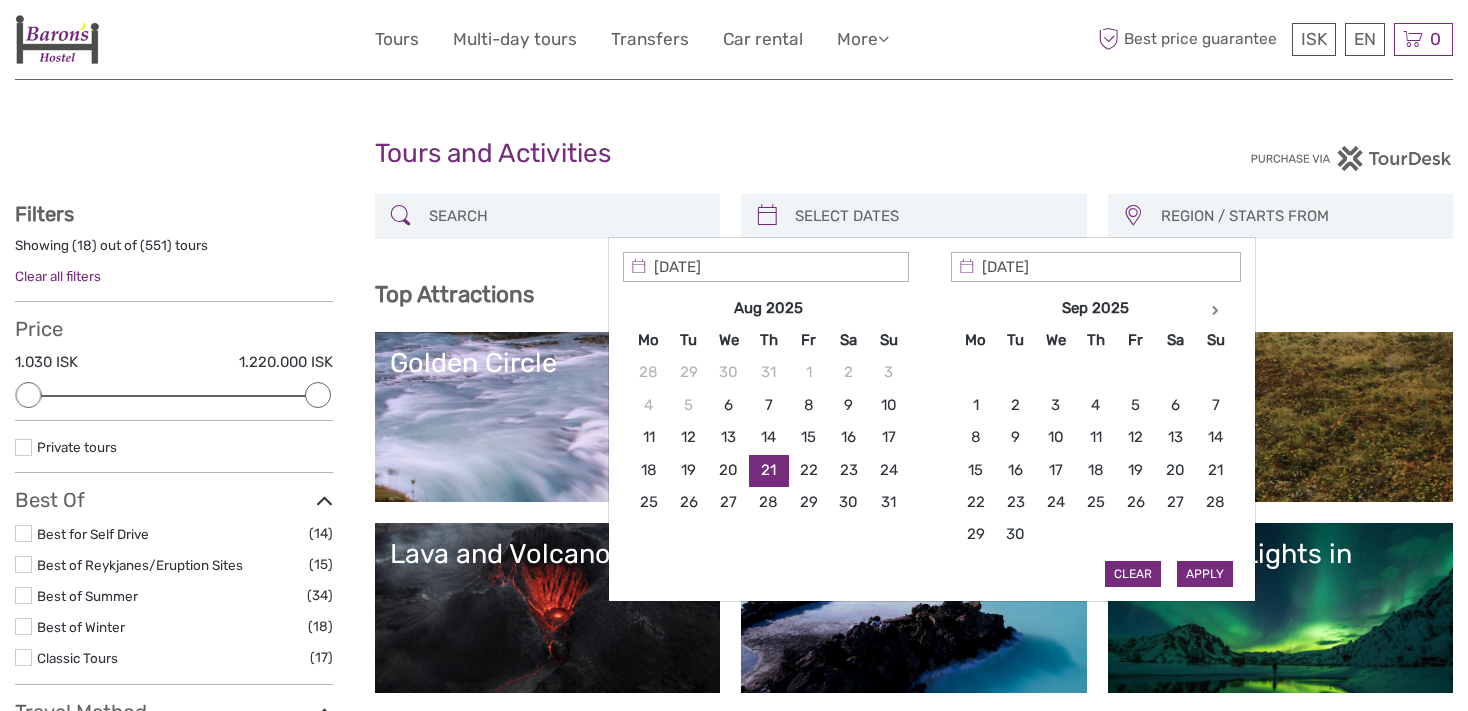 type on "21/08/2025" 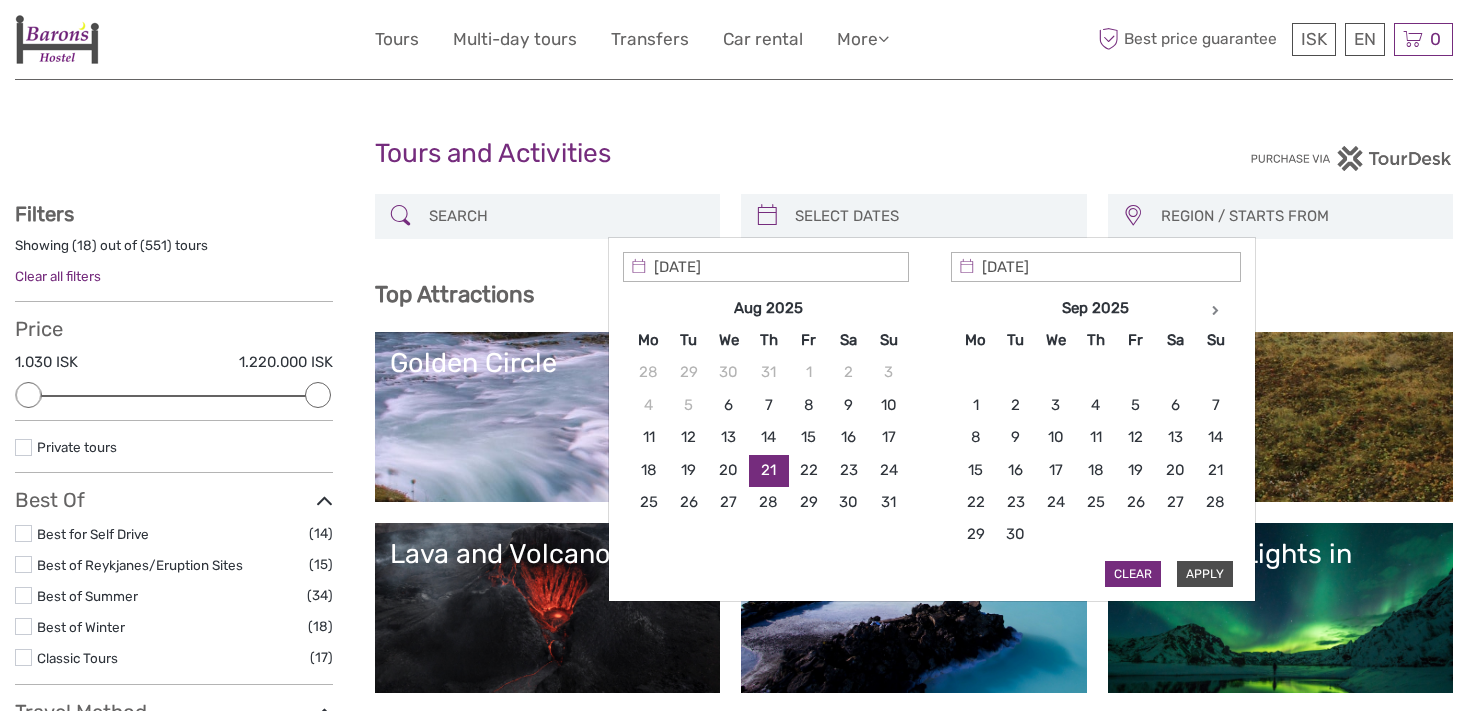 click on "Apply" at bounding box center (1205, 574) 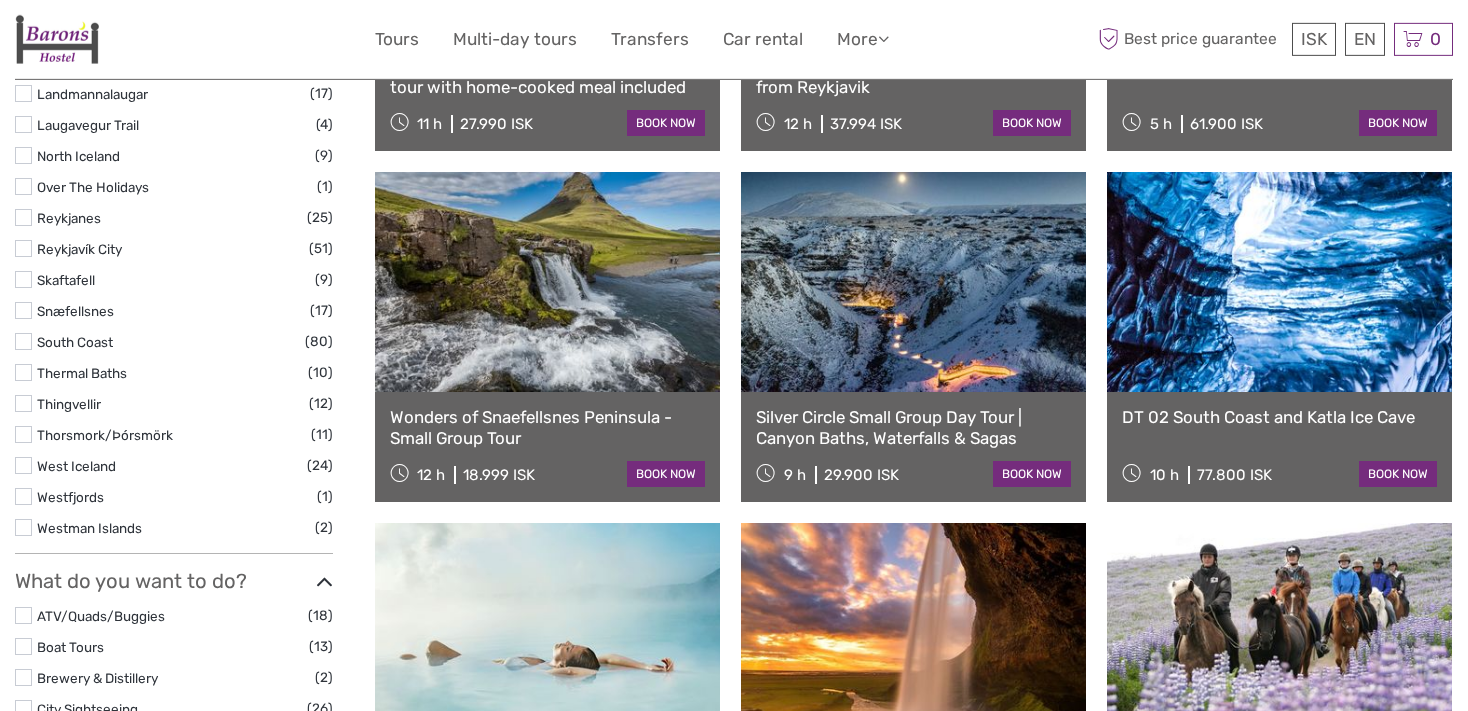 scroll, scrollTop: 1168, scrollLeft: 0, axis: vertical 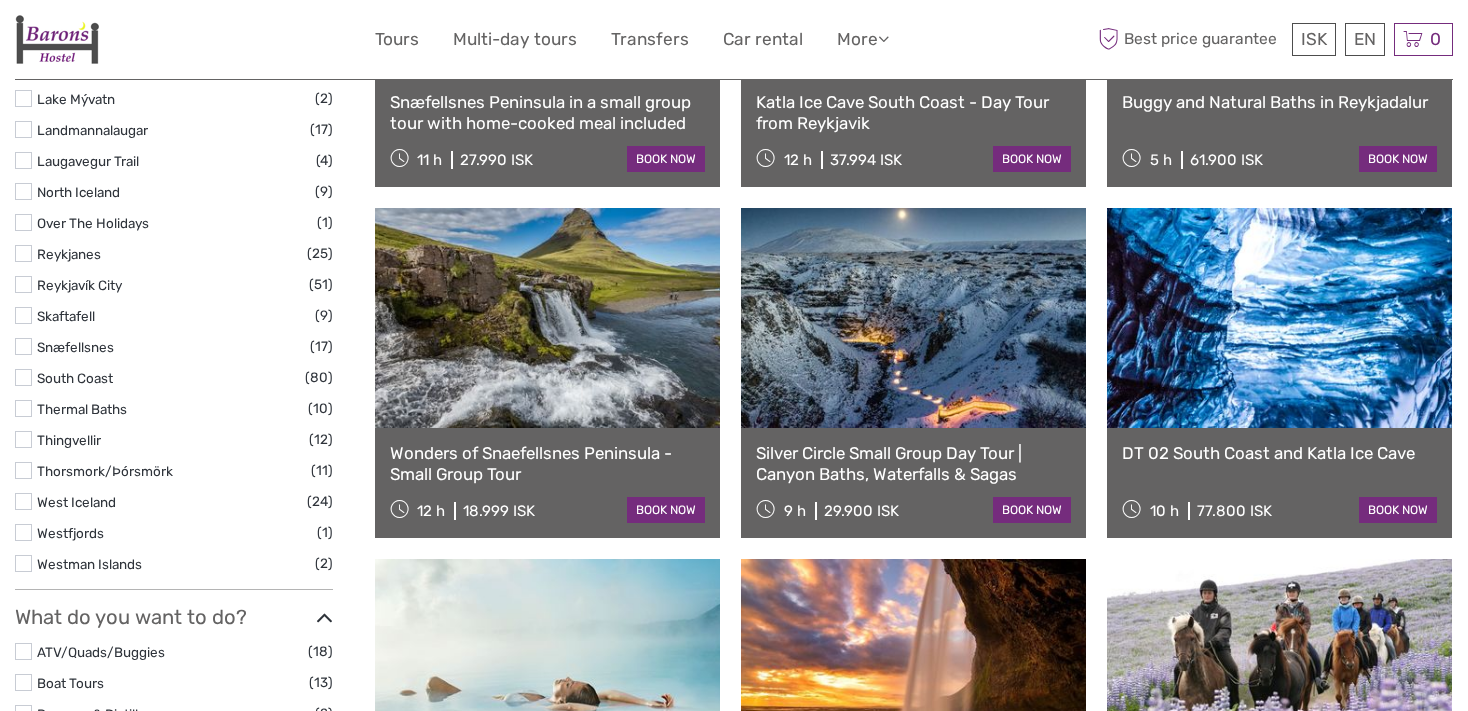 click on "Wonders of Snaefellsnes Peninsula - Small Group Tour" at bounding box center (547, 463) 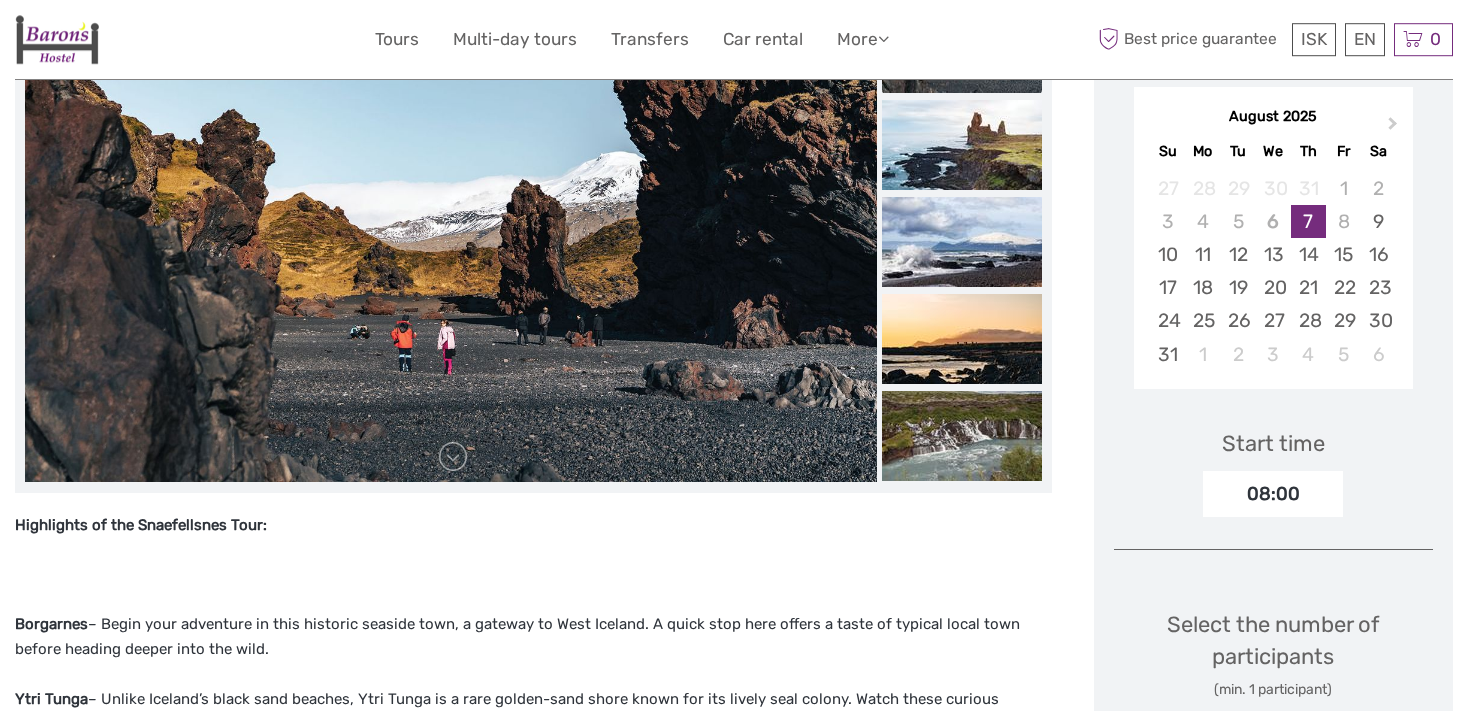 scroll, scrollTop: 316, scrollLeft: 0, axis: vertical 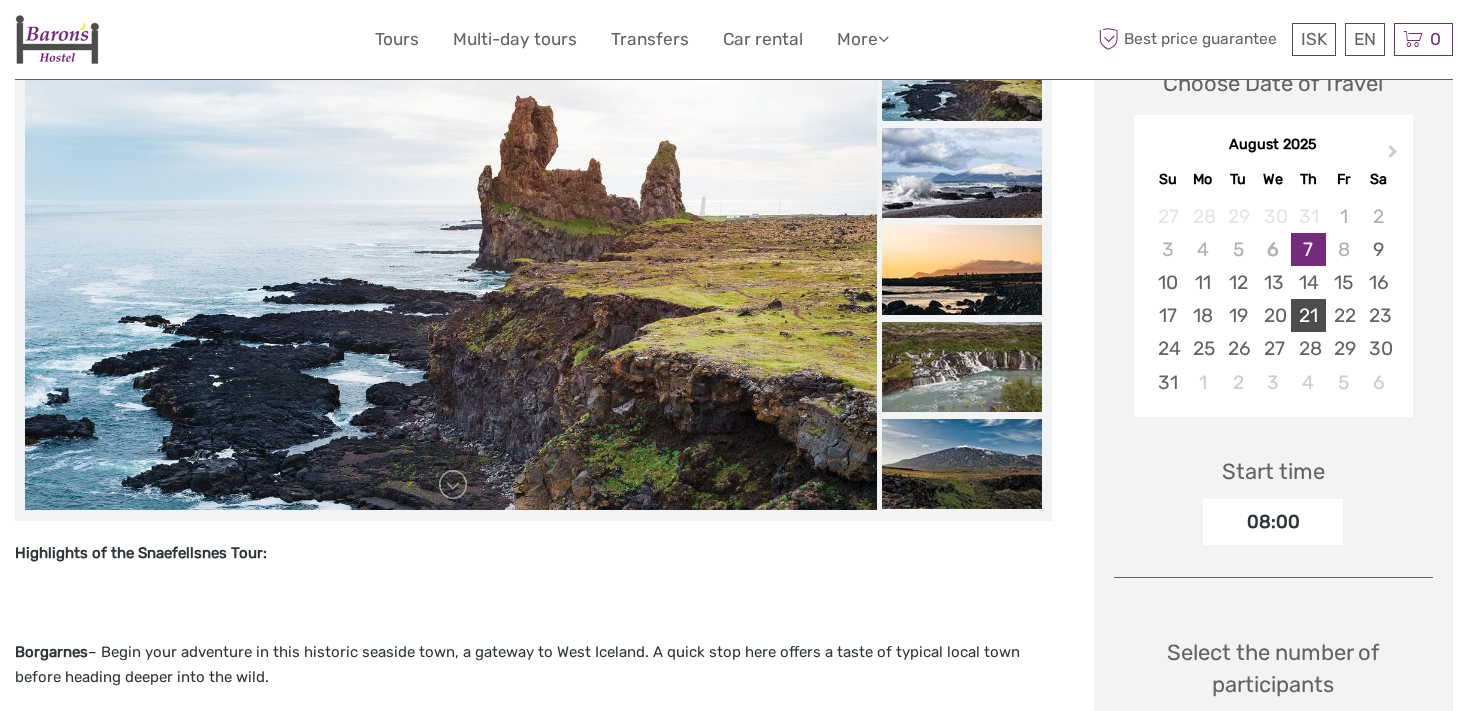 click on "21" at bounding box center [1308, 315] 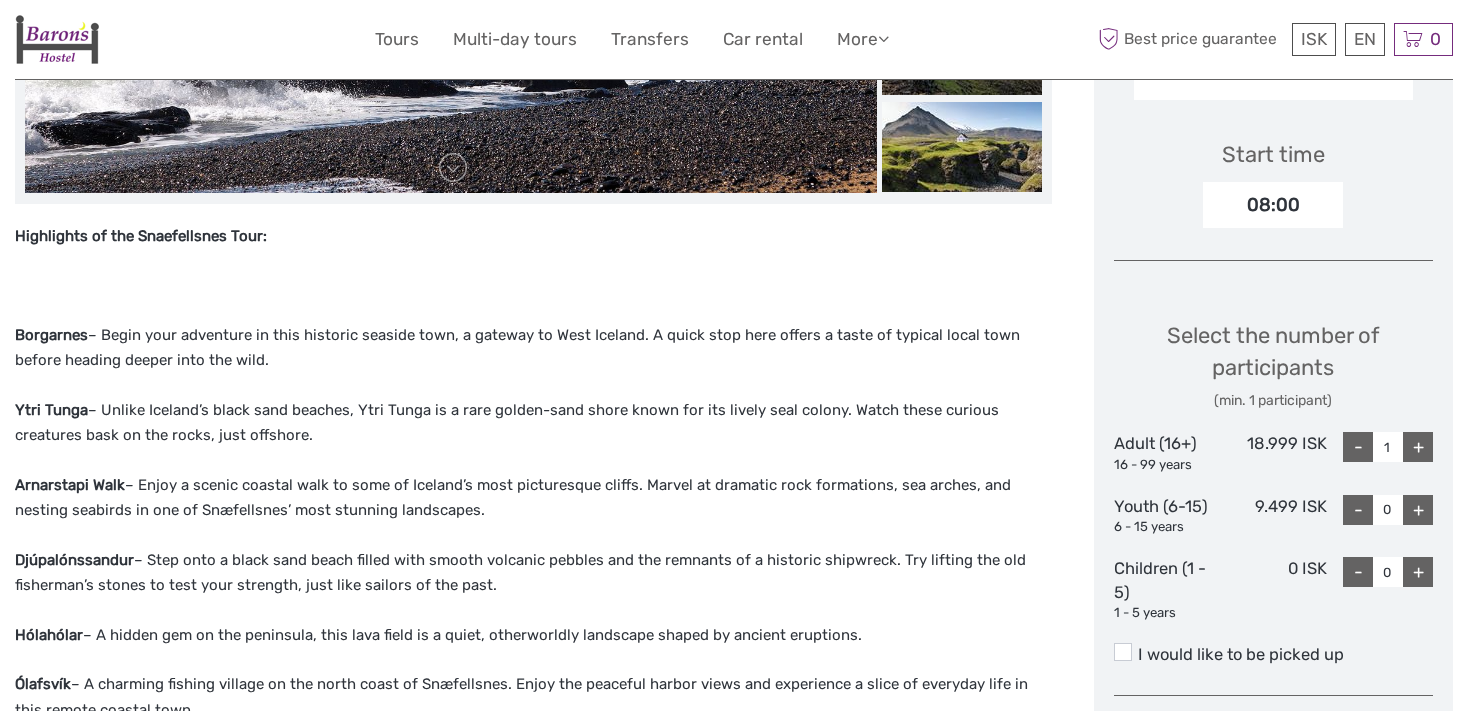 scroll, scrollTop: 422, scrollLeft: 0, axis: vertical 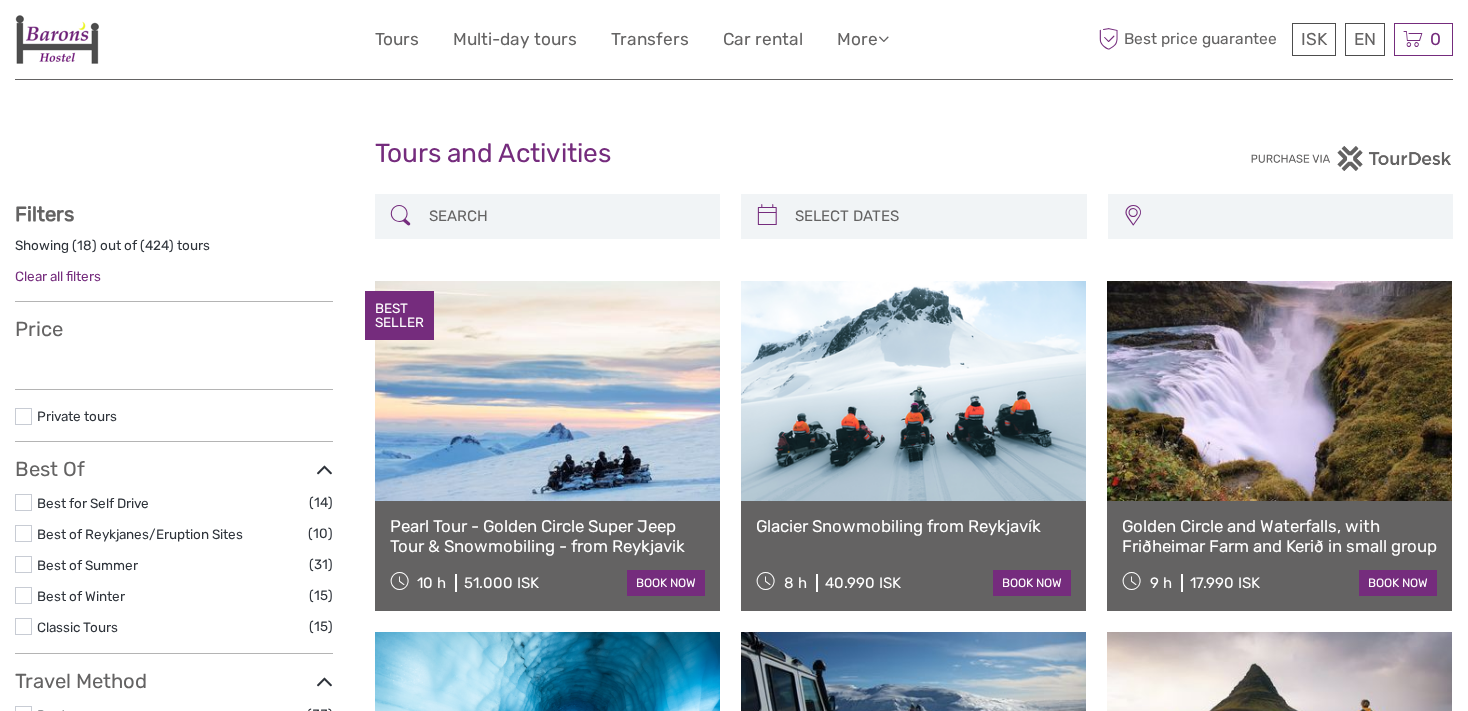 select 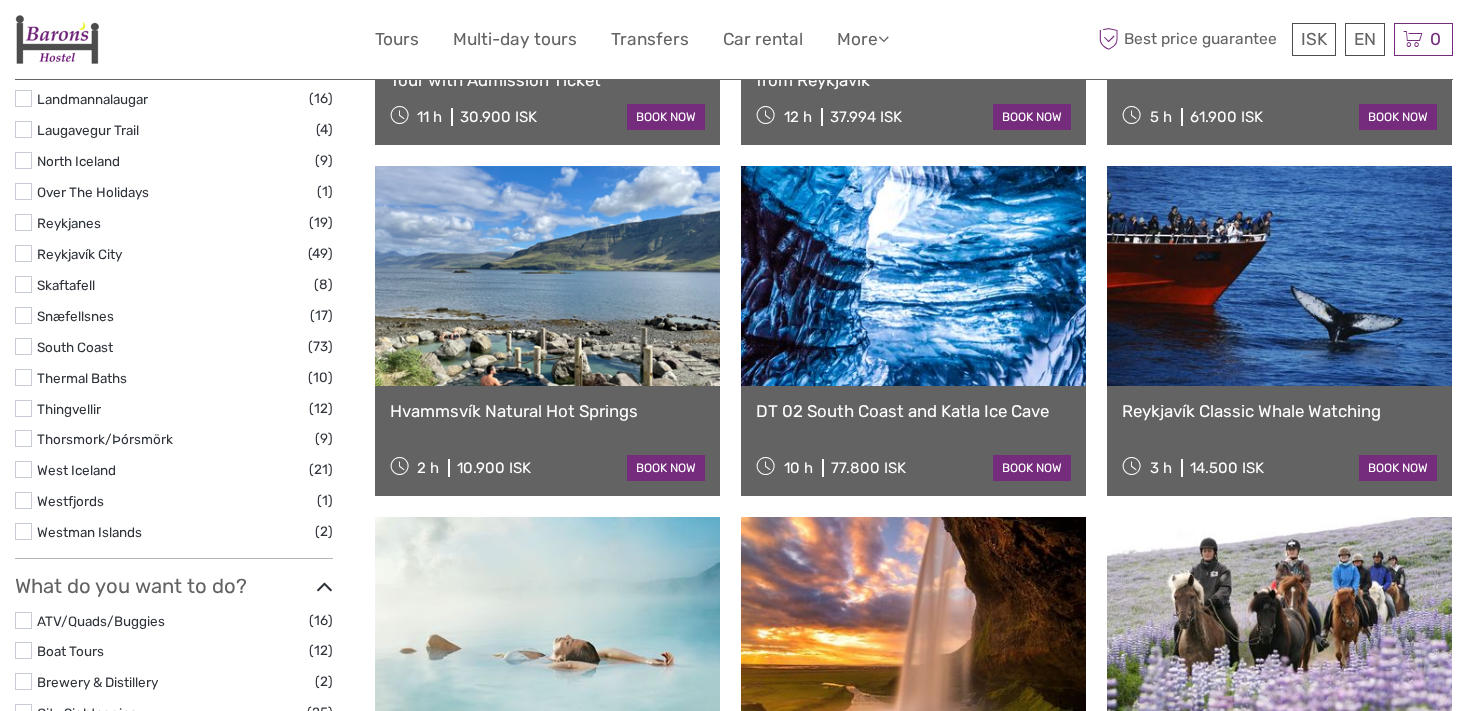 select 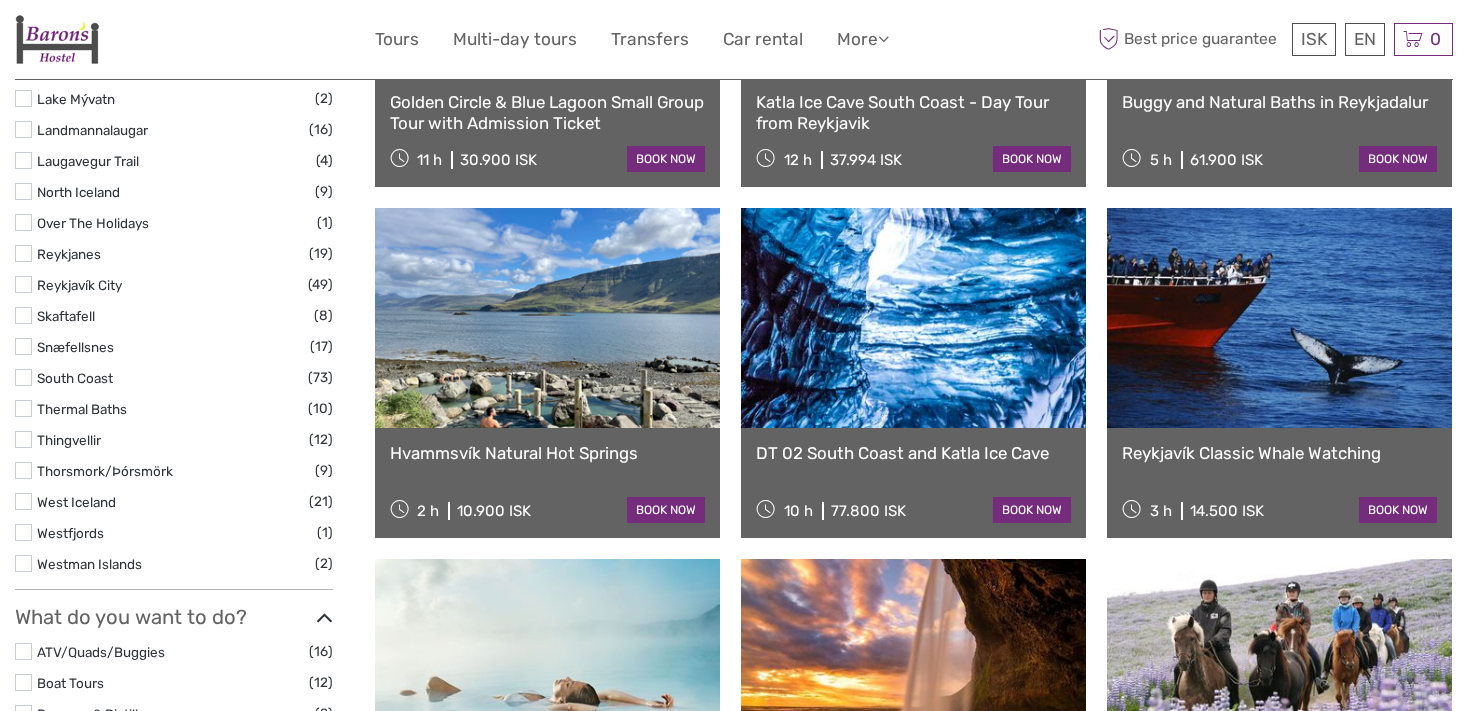 type on "20/08/2025  -  20/08/2025" 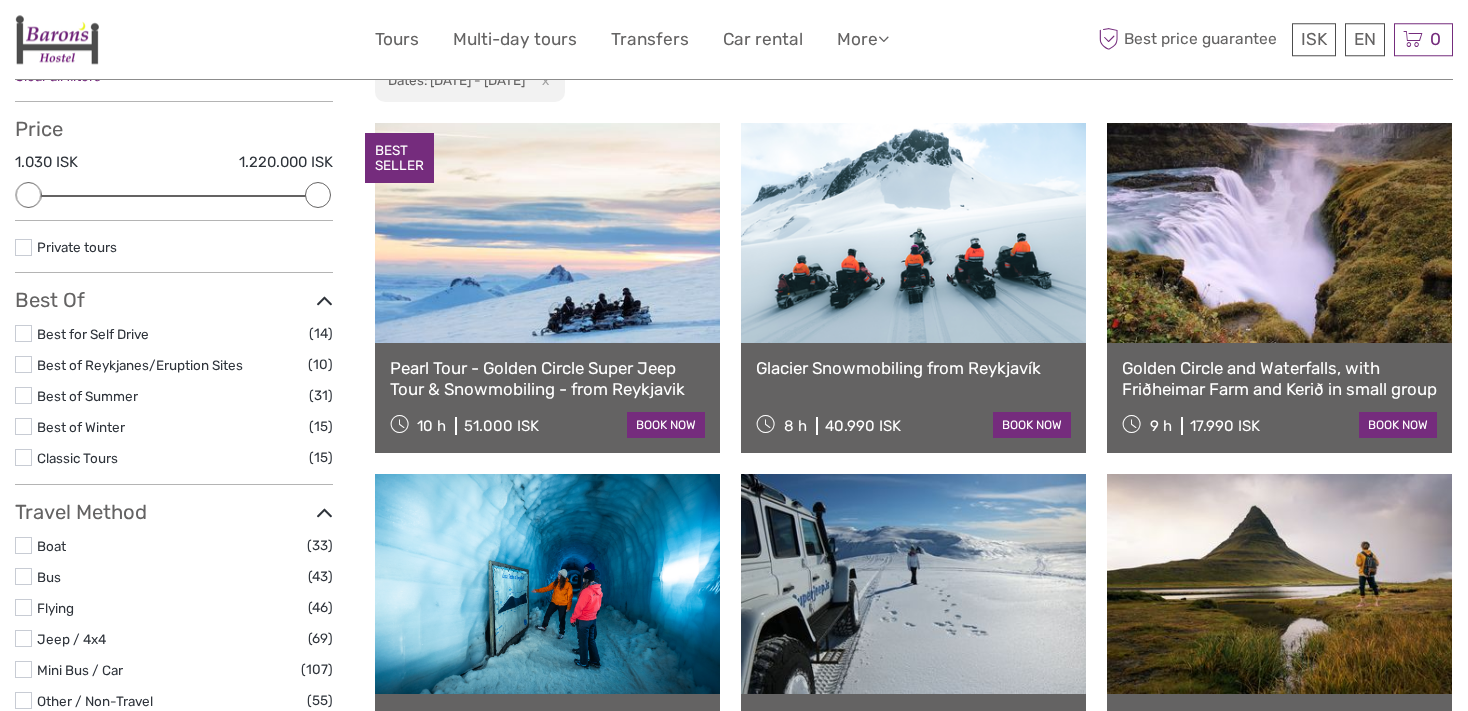 scroll, scrollTop: 218, scrollLeft: 0, axis: vertical 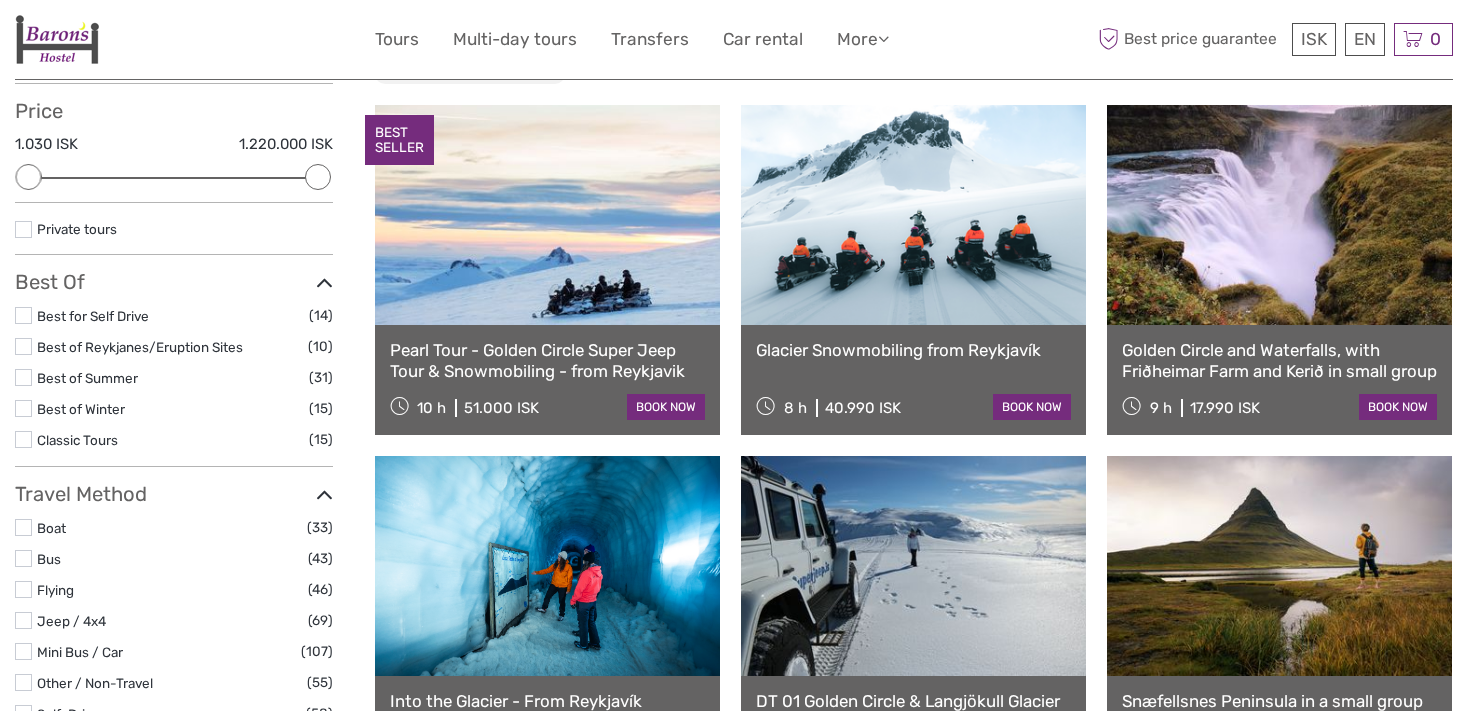 click on "Golden Circle and Waterfalls, with Friðheimar Farm and Kerið in small group" at bounding box center (1279, 360) 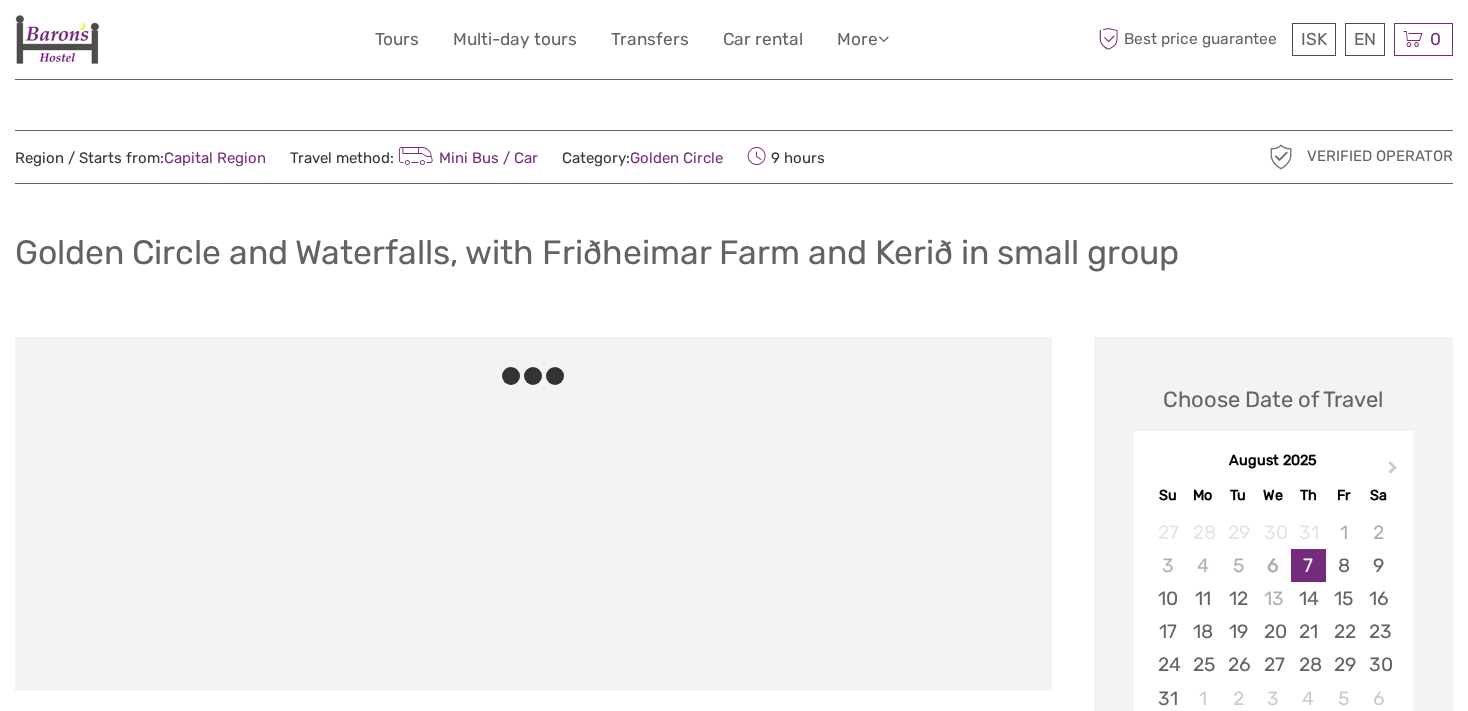 scroll, scrollTop: 0, scrollLeft: 0, axis: both 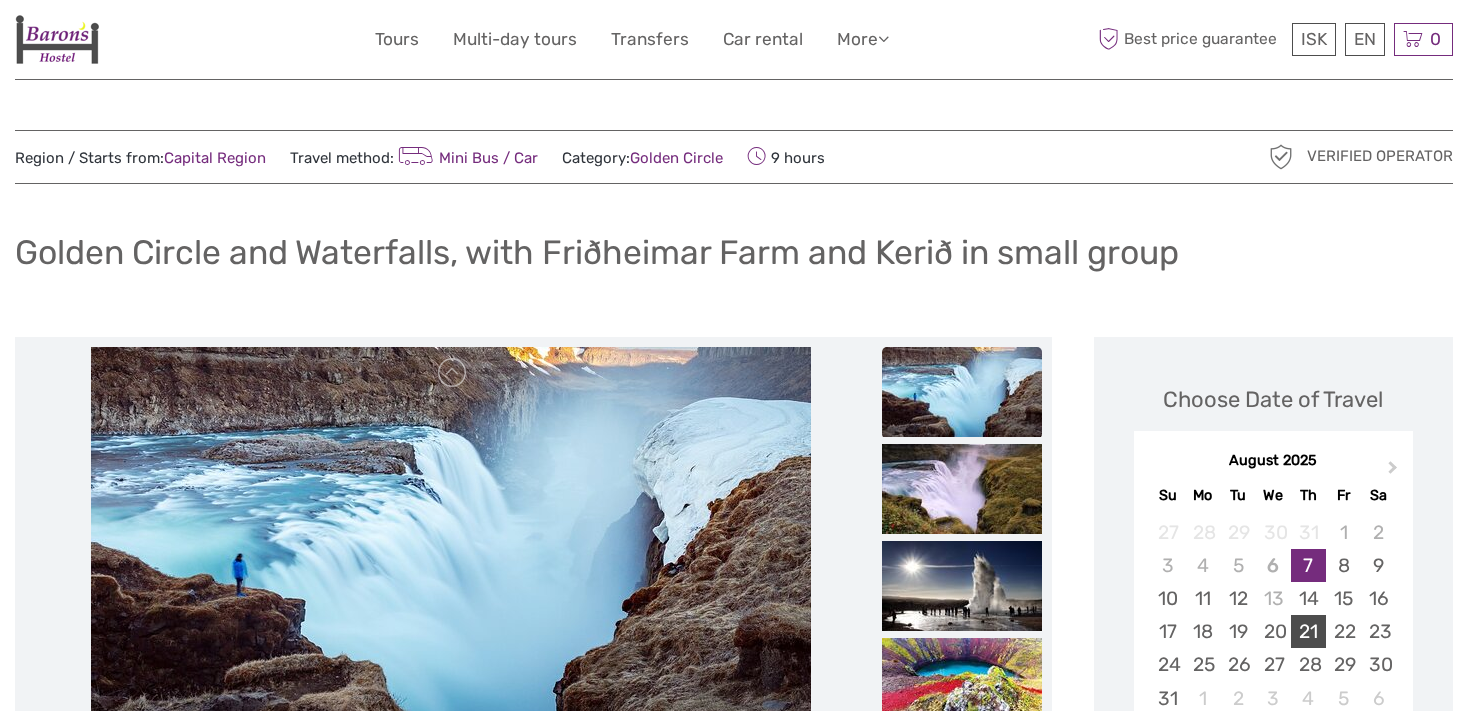 click on "21" at bounding box center [1308, 631] 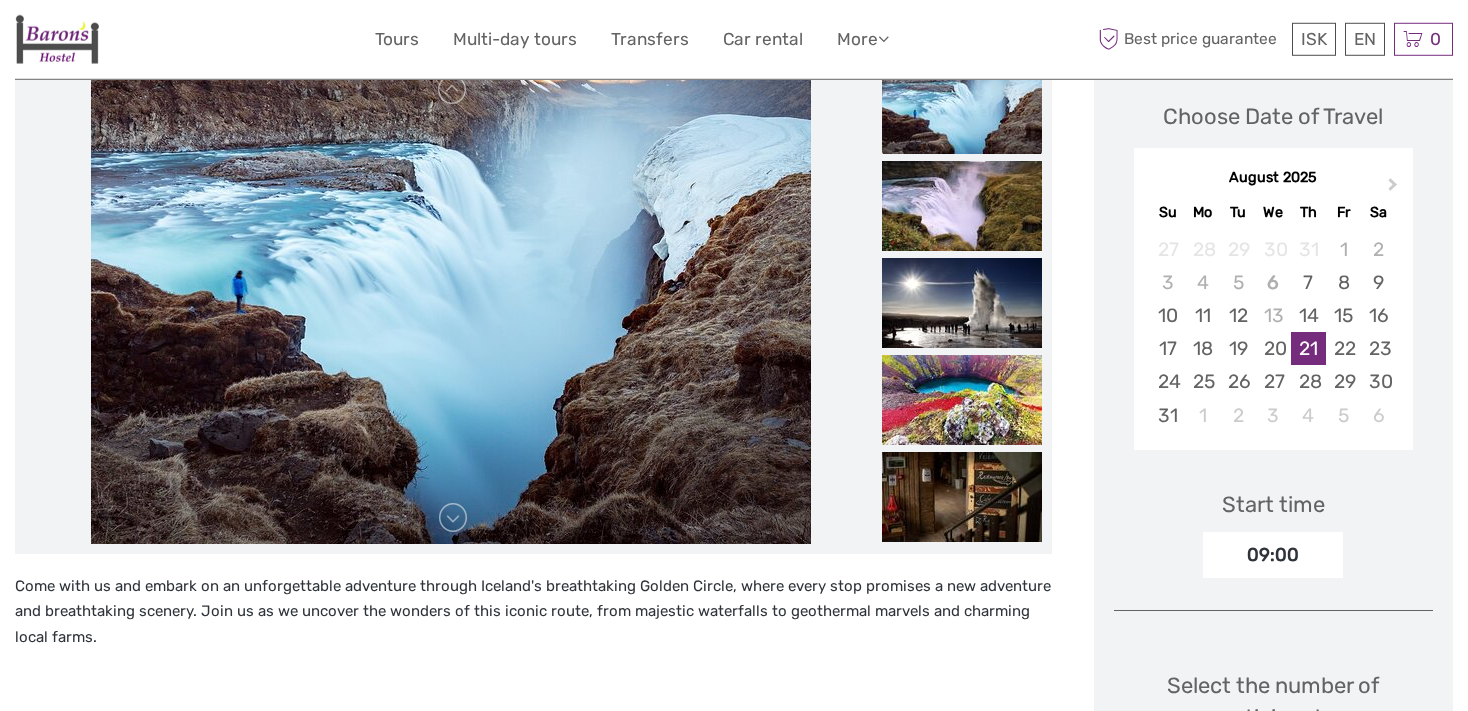 scroll, scrollTop: 316, scrollLeft: 0, axis: vertical 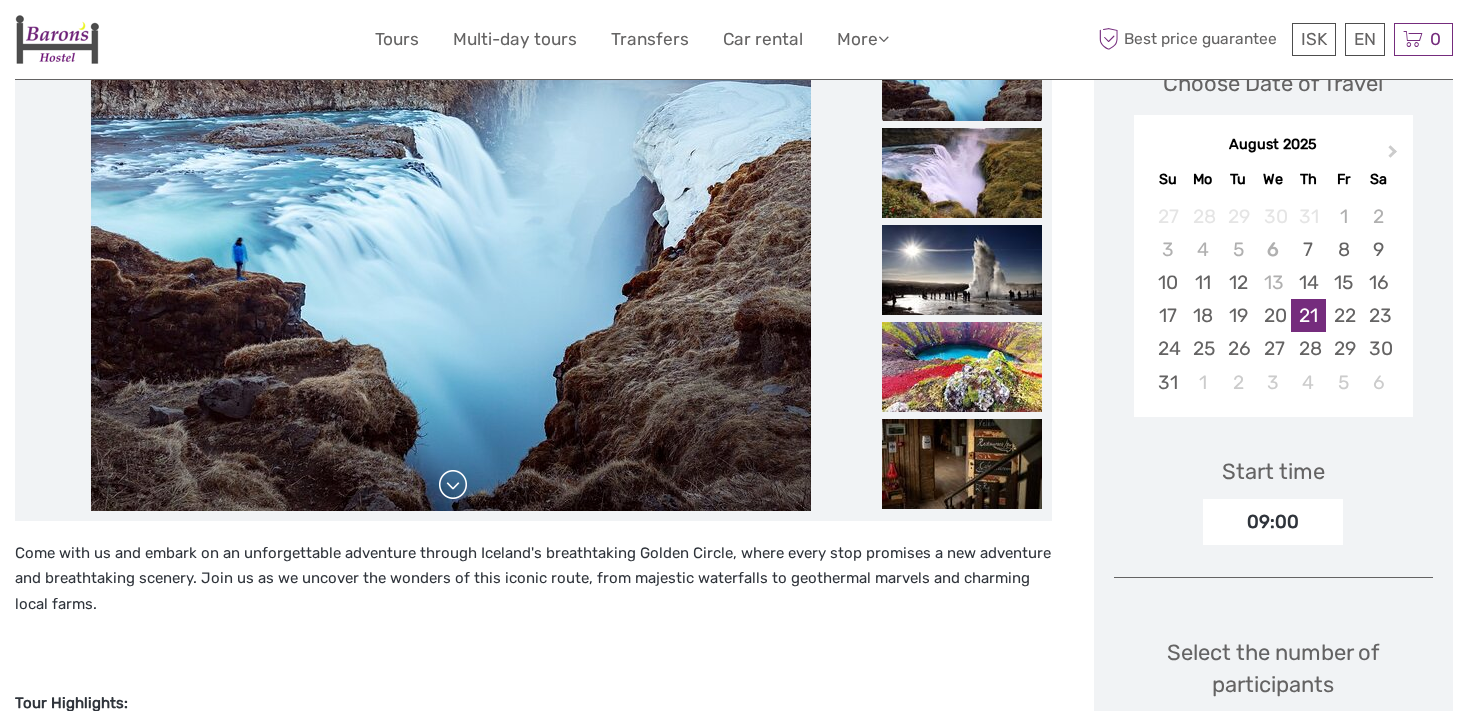 click at bounding box center [453, 485] 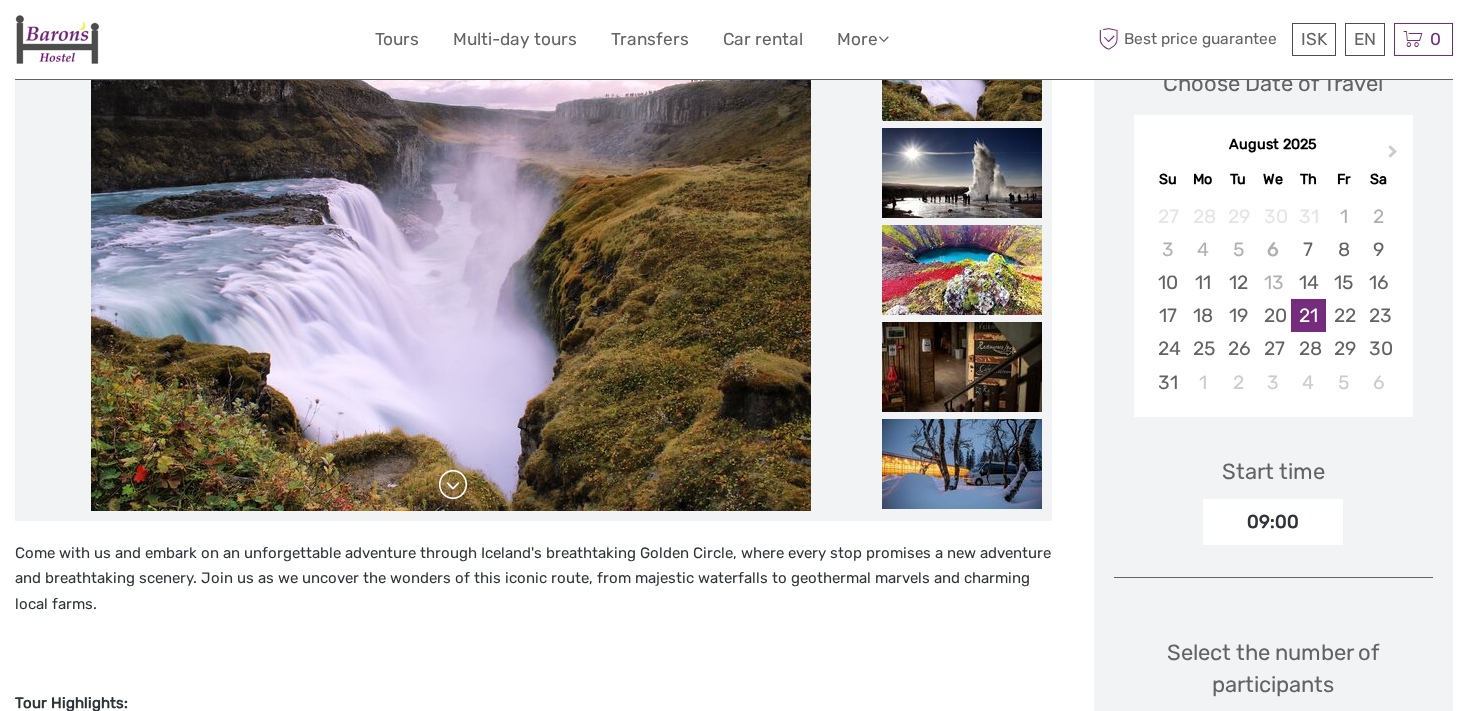 click at bounding box center (453, 485) 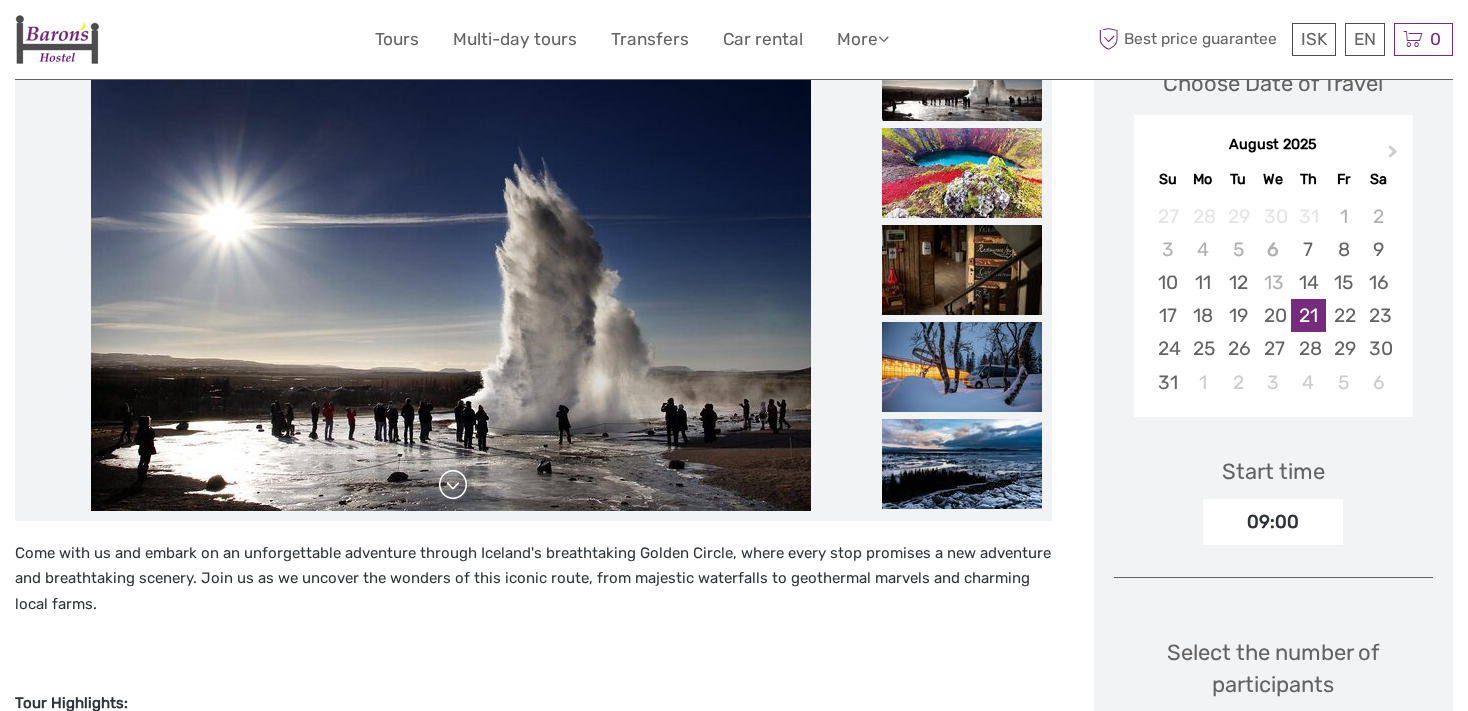 click at bounding box center [453, 485] 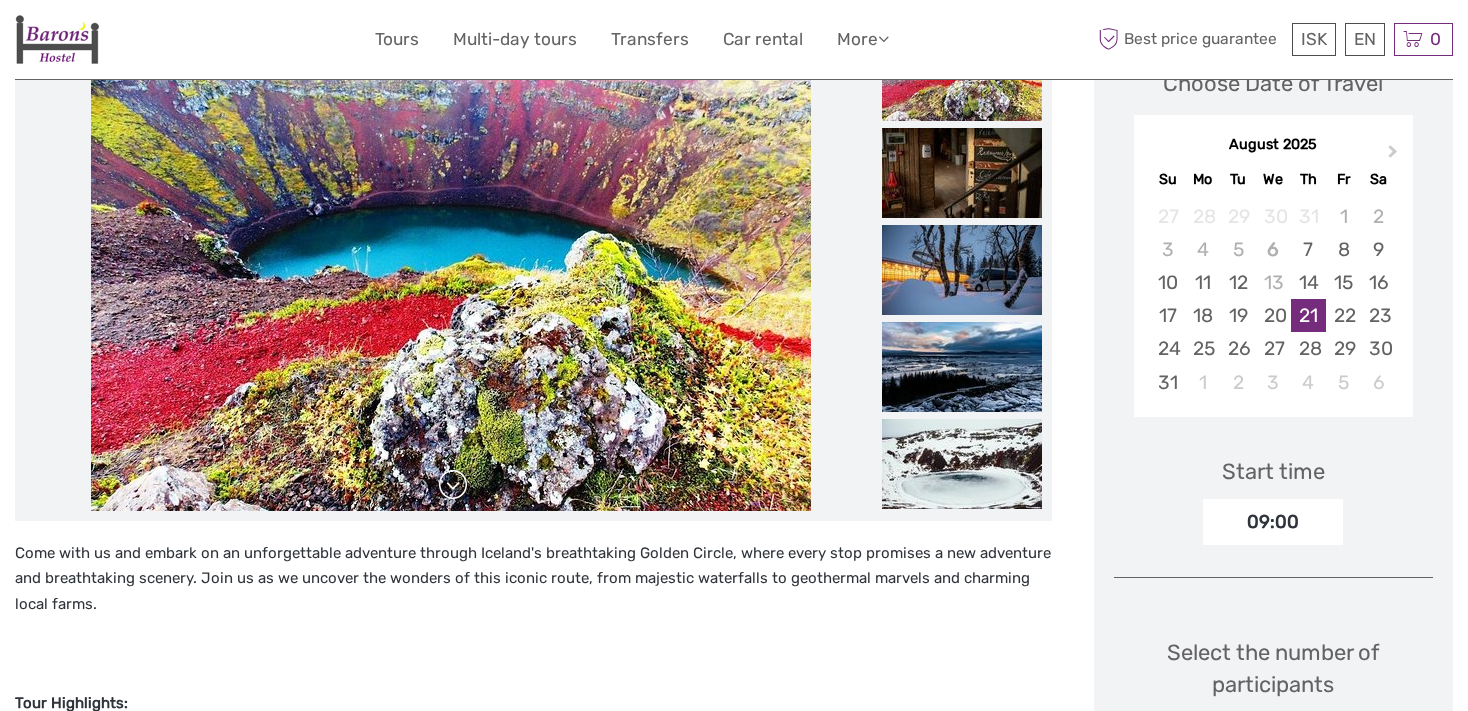 click at bounding box center [453, 485] 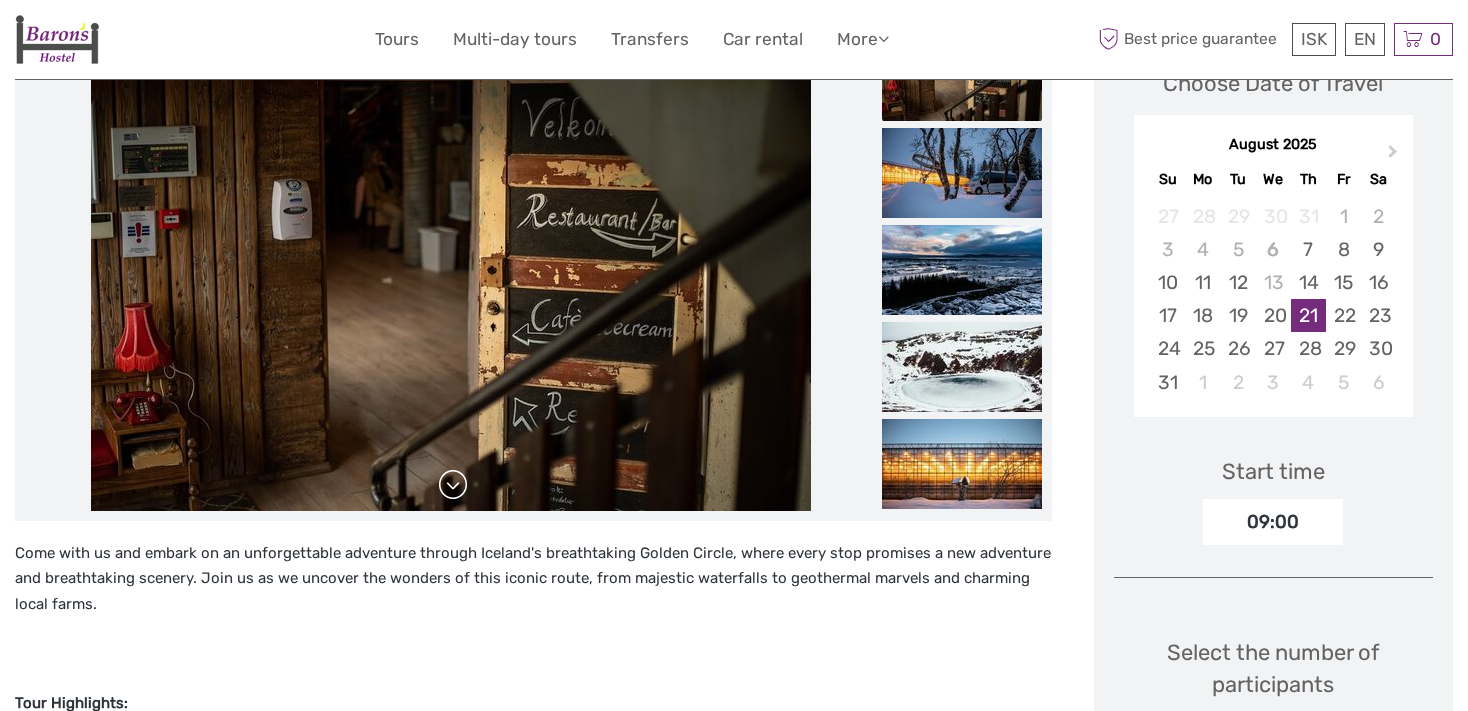 click at bounding box center [453, 485] 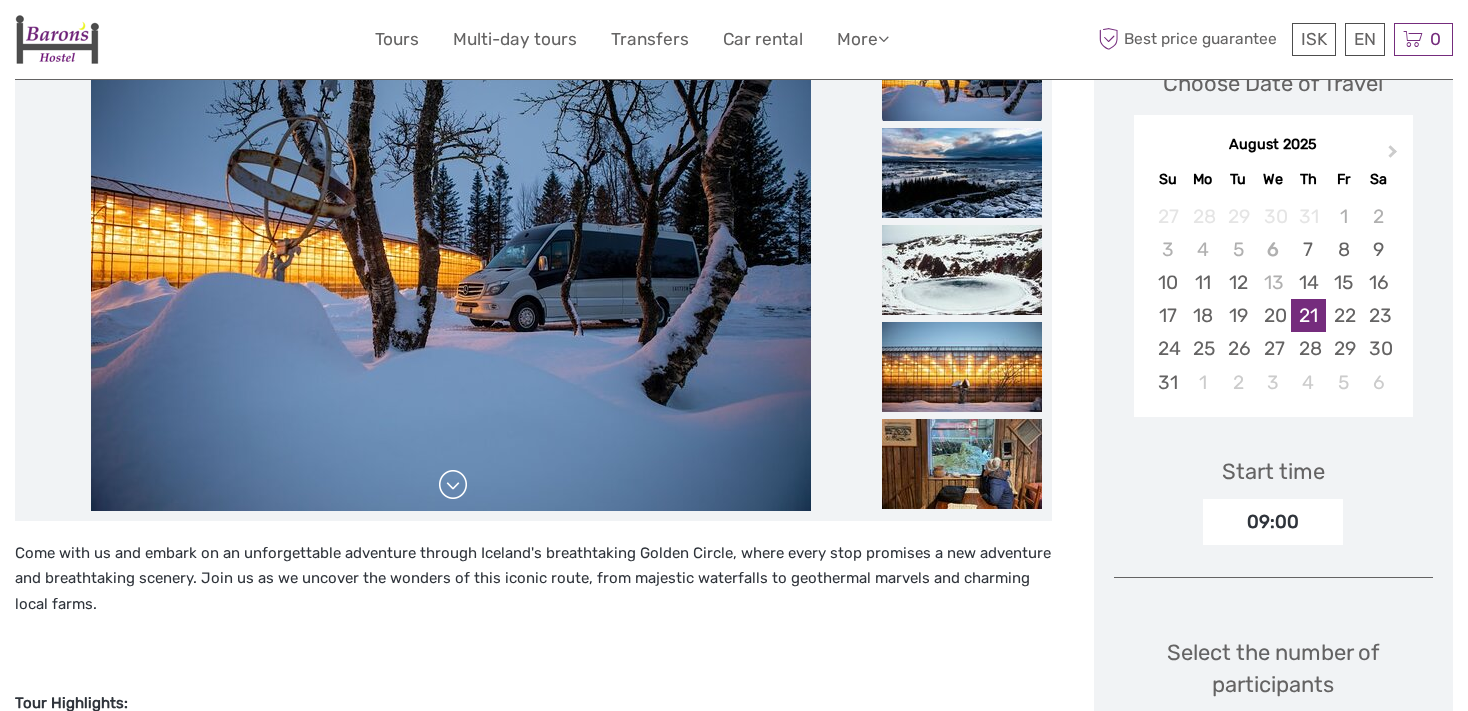 click at bounding box center [453, 485] 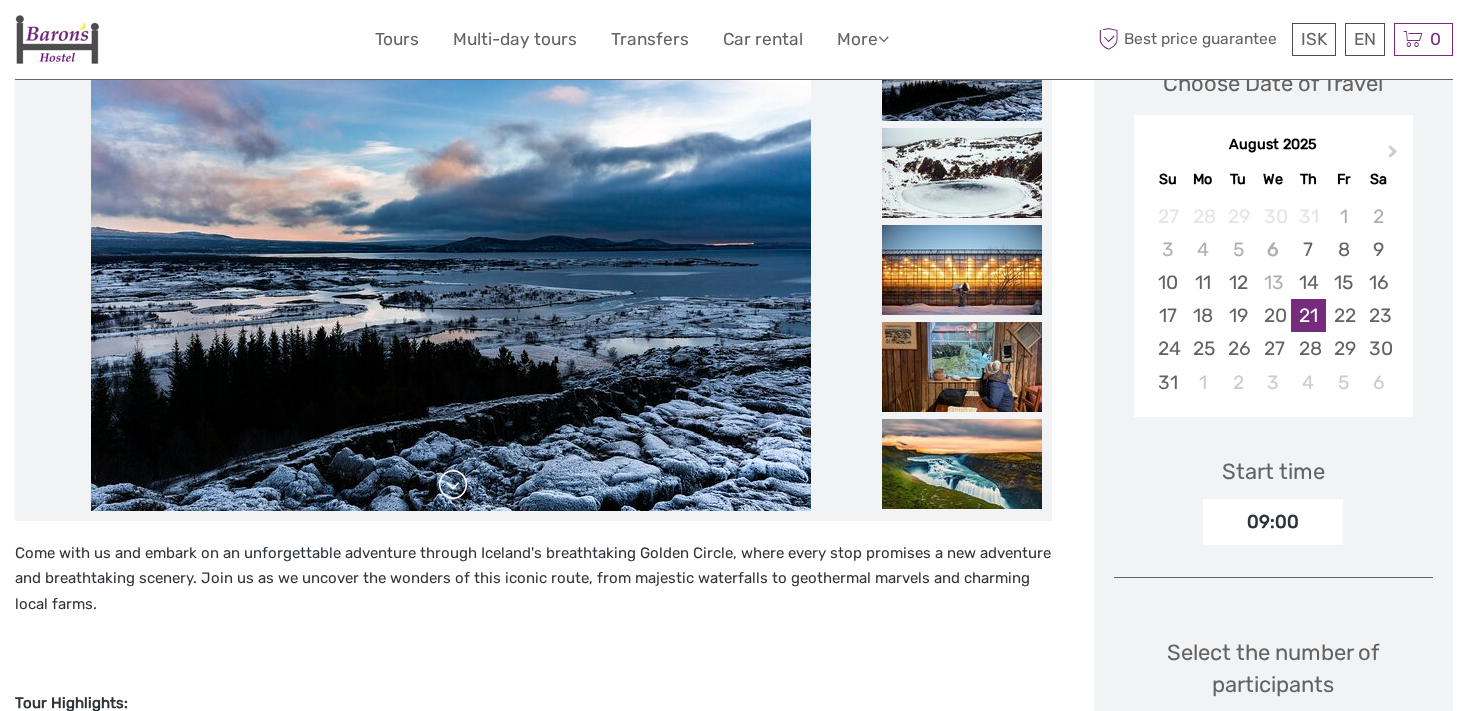 click at bounding box center (453, 485) 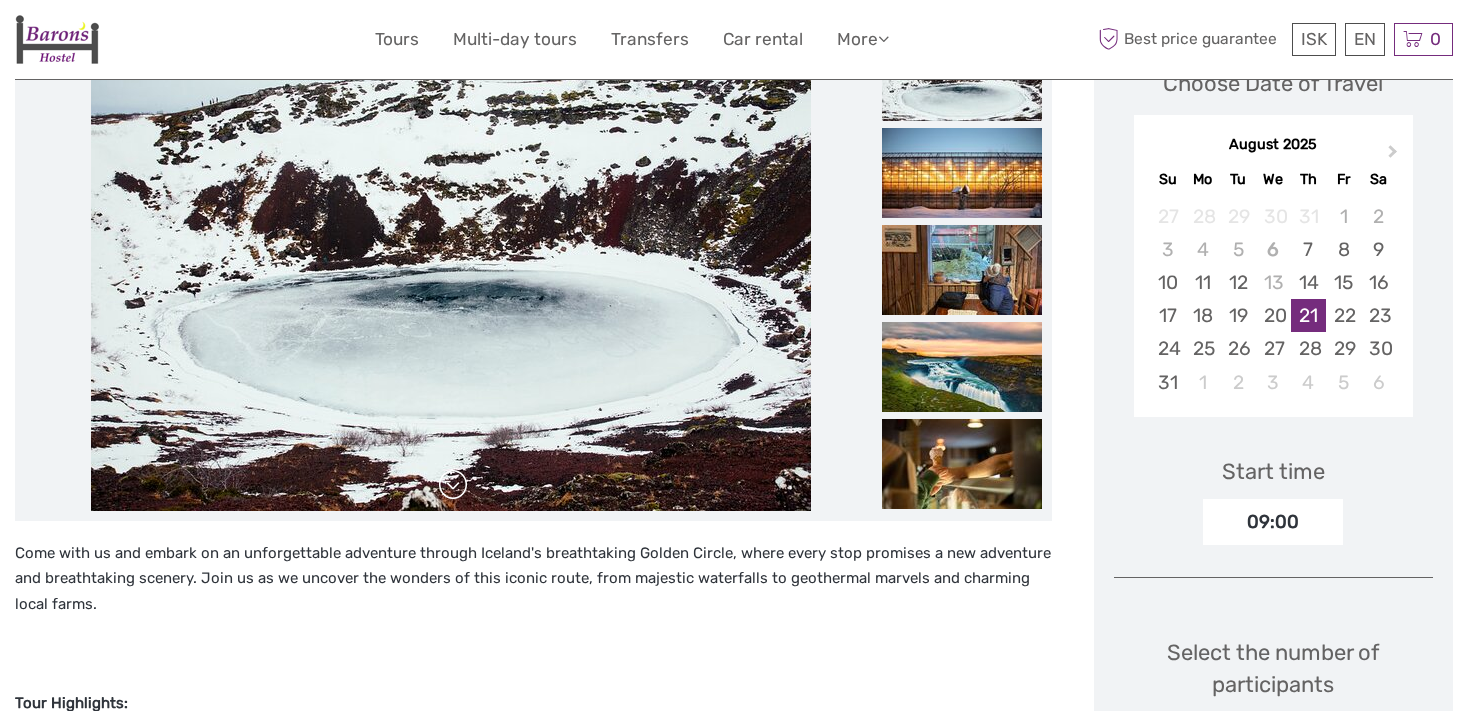 click at bounding box center [453, 485] 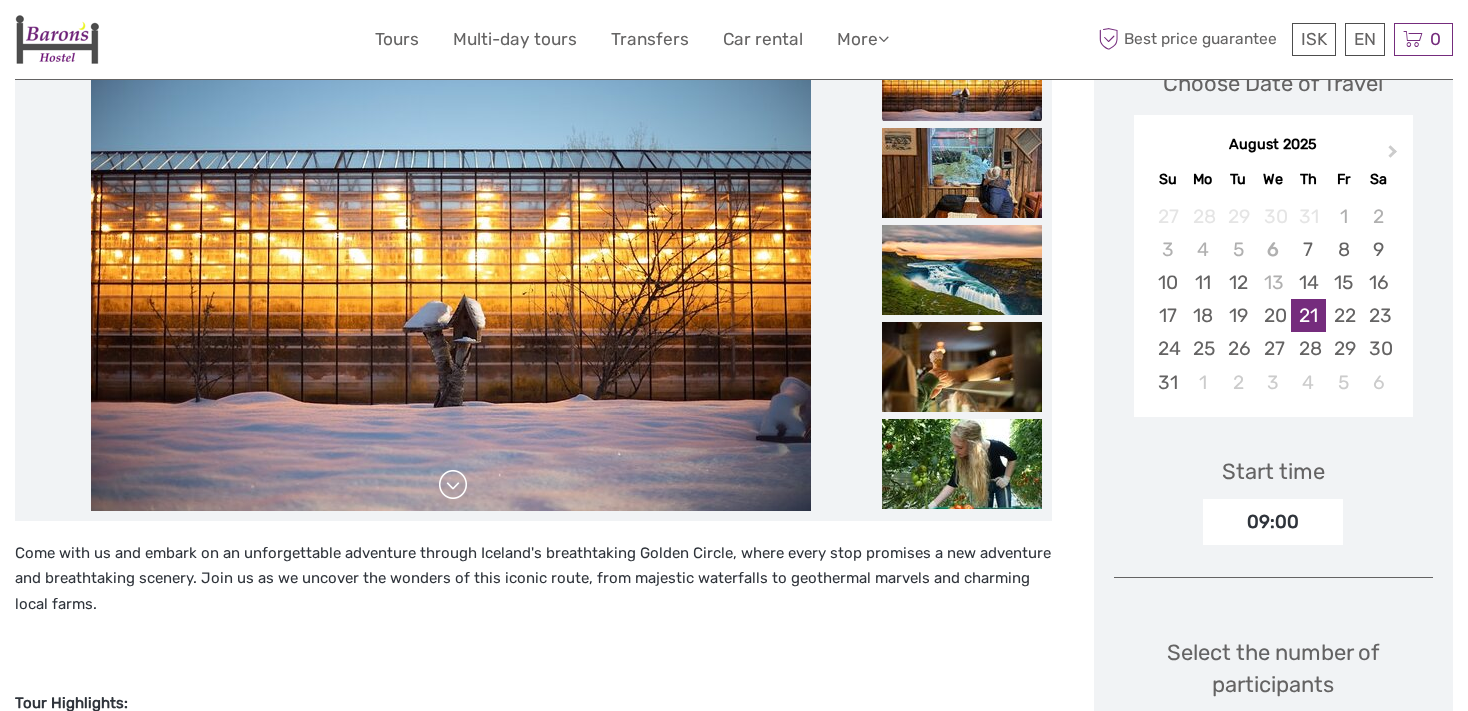 click at bounding box center (453, 485) 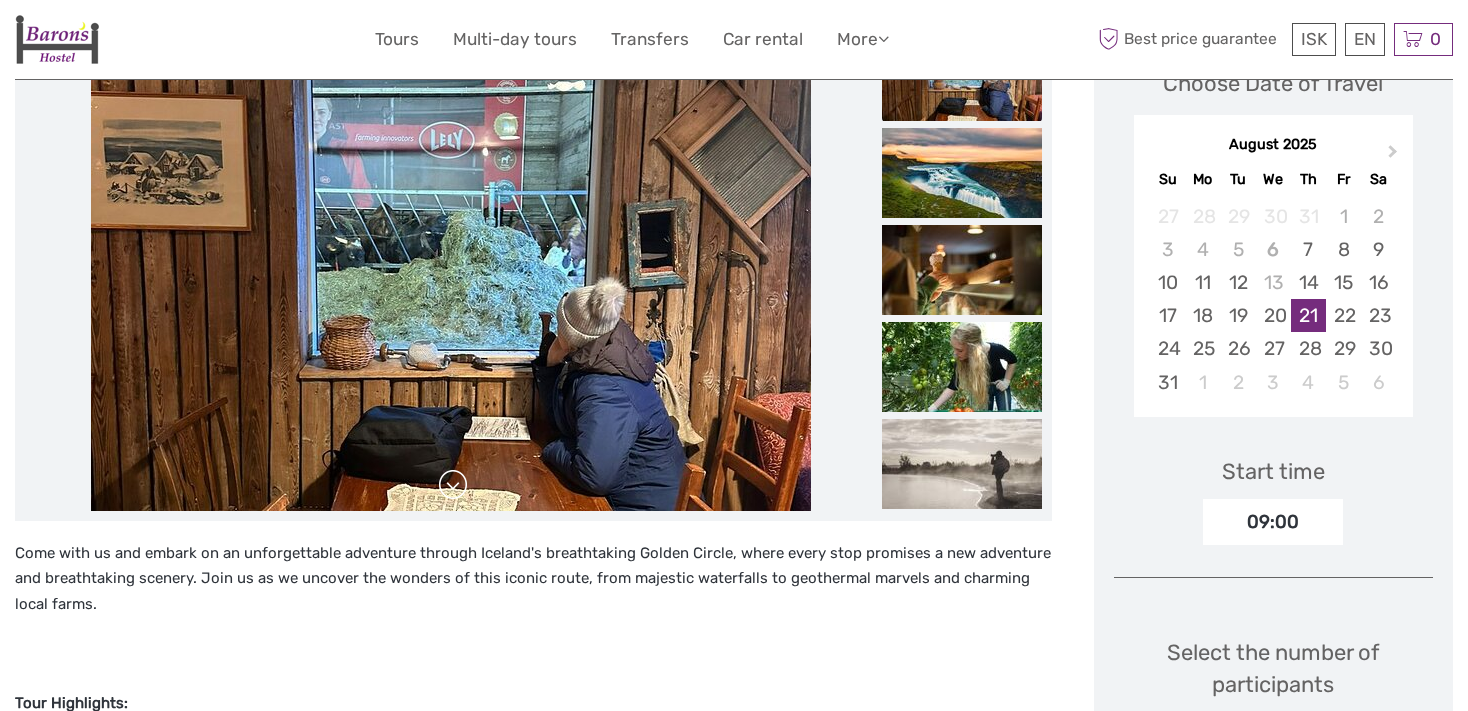 click at bounding box center (453, 485) 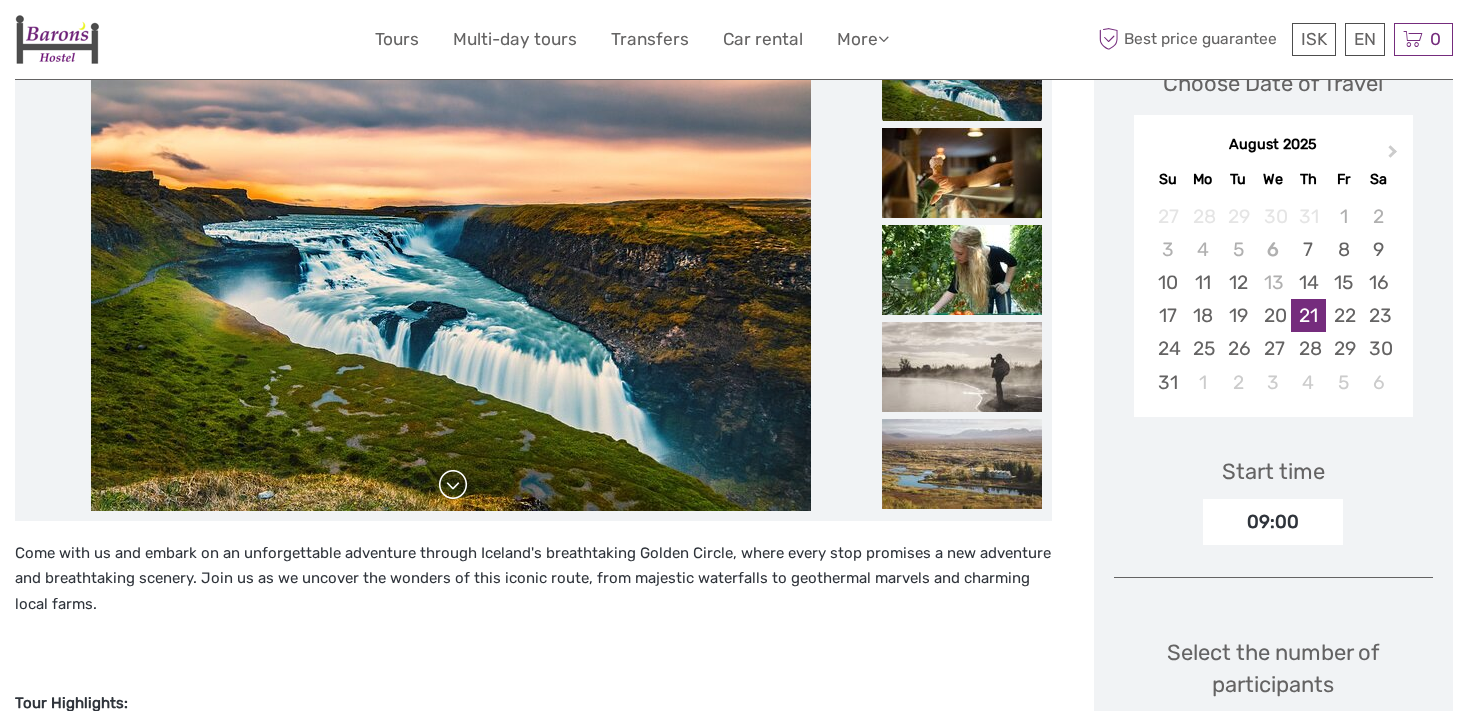 click at bounding box center [453, 485] 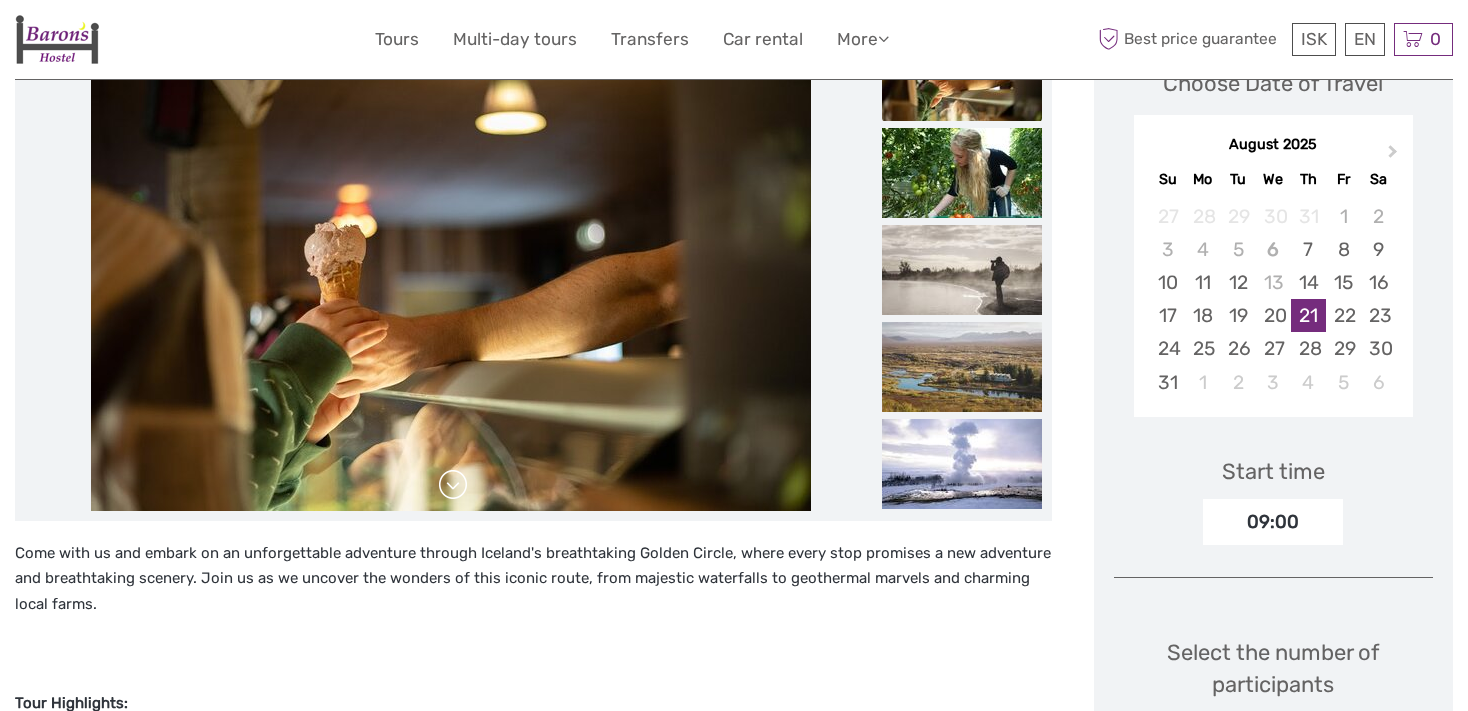 click at bounding box center [453, 485] 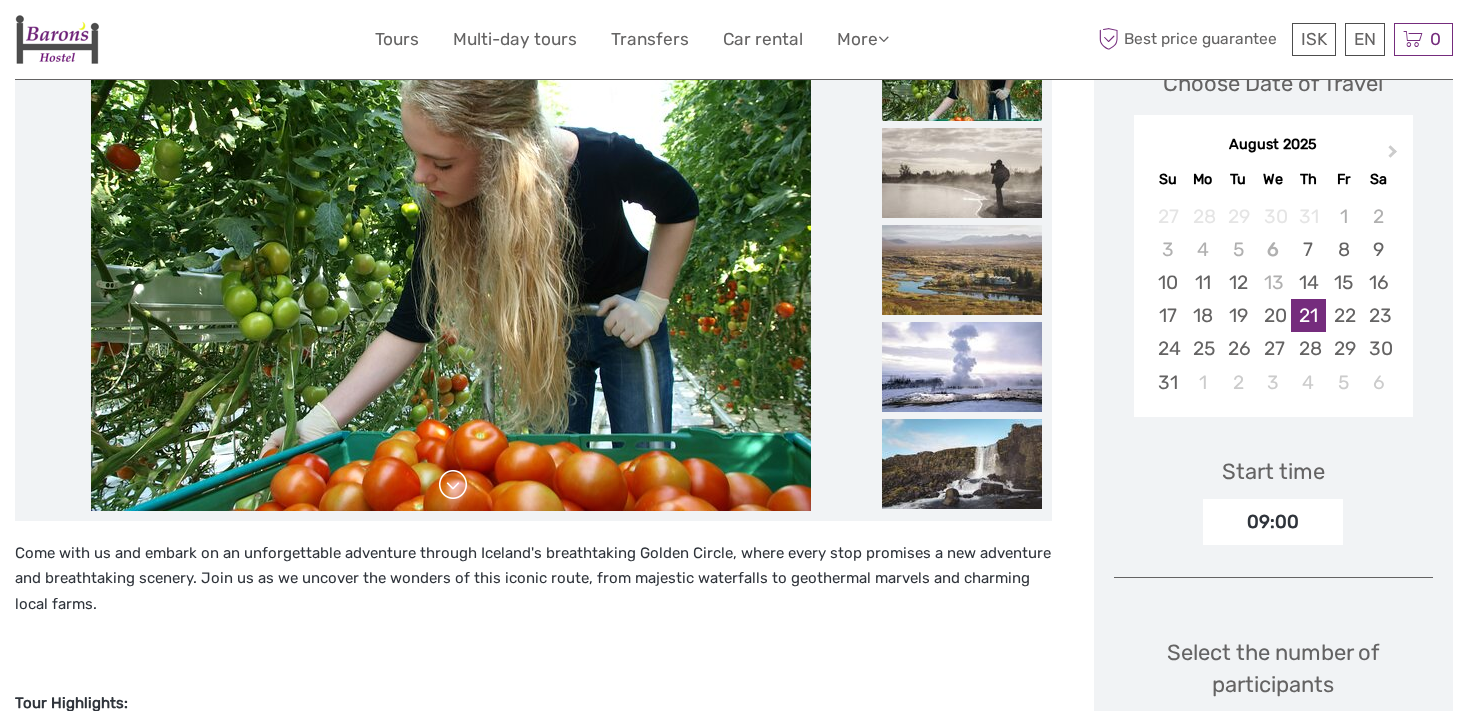 click at bounding box center (453, 485) 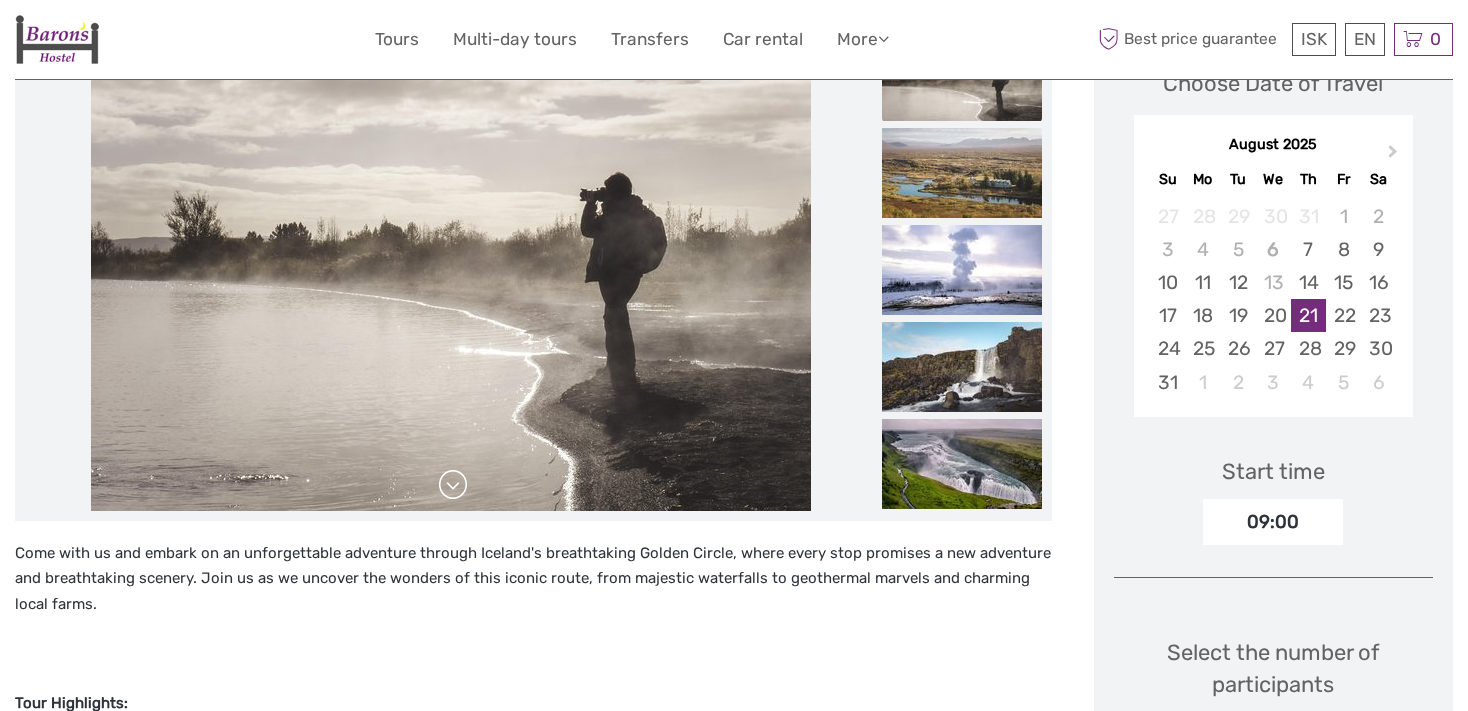 click at bounding box center (453, 485) 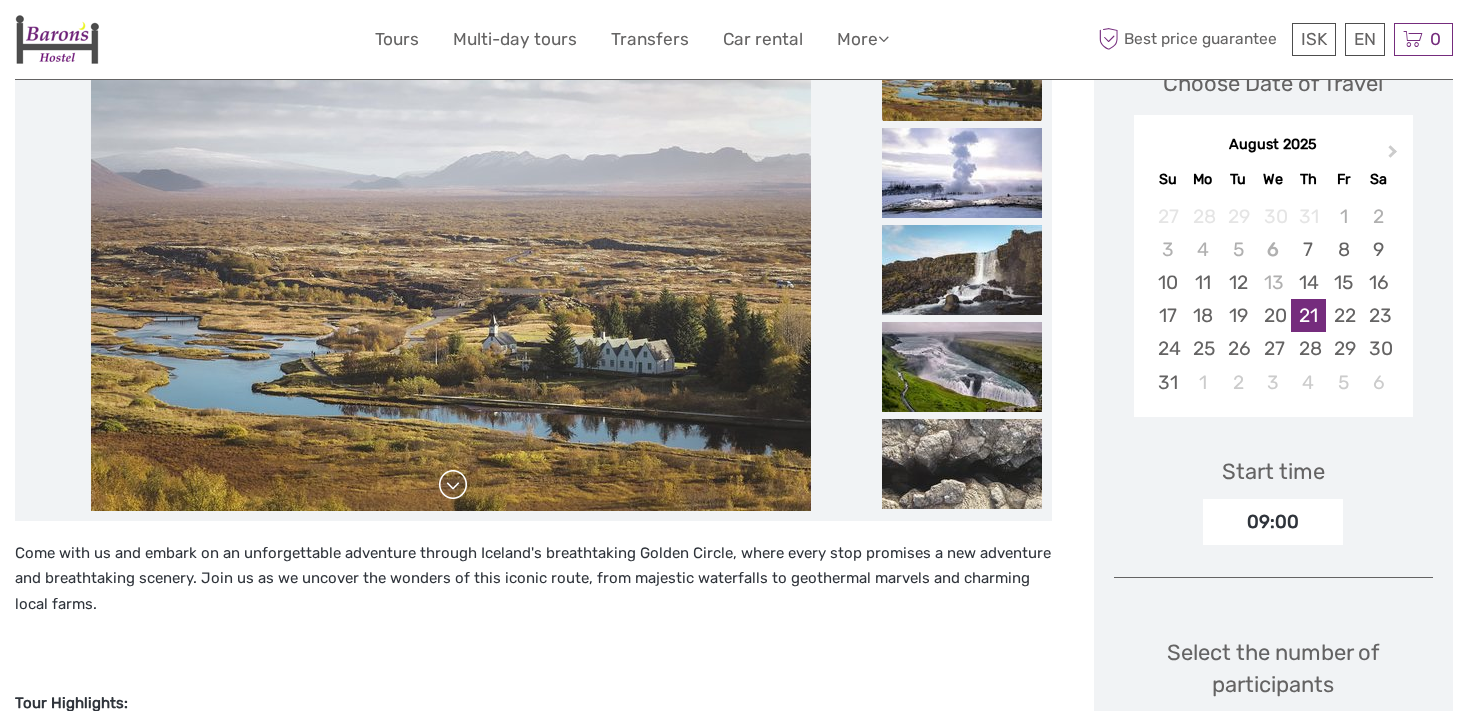 click at bounding box center [453, 485] 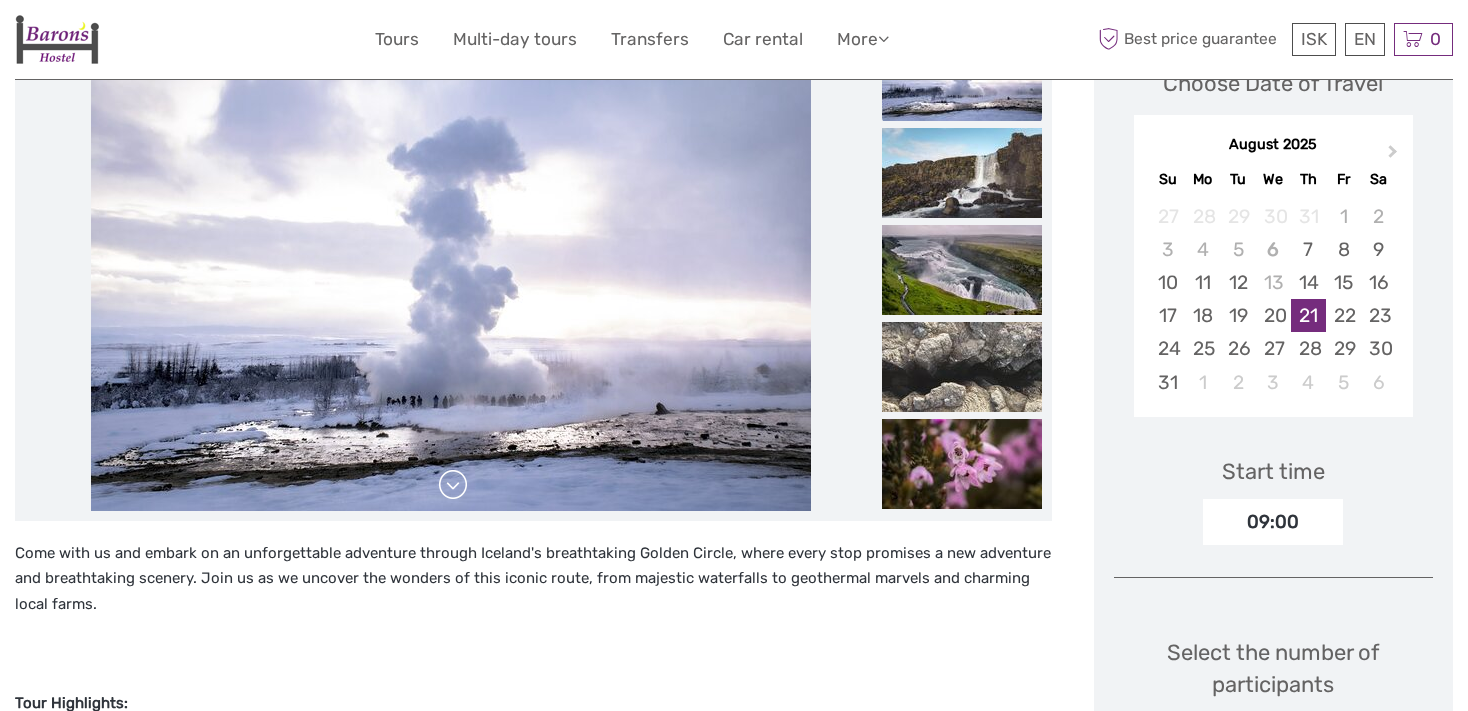 click at bounding box center (453, 485) 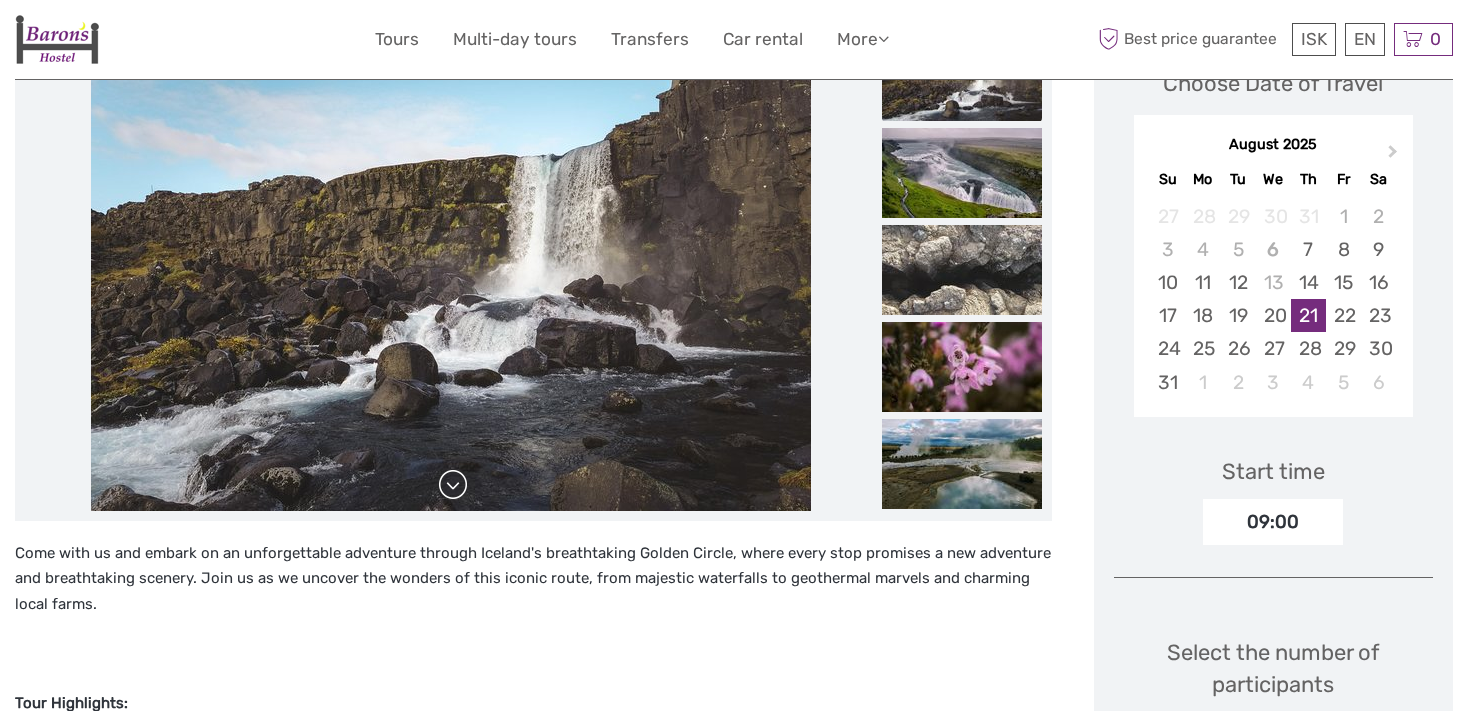 click at bounding box center [453, 485] 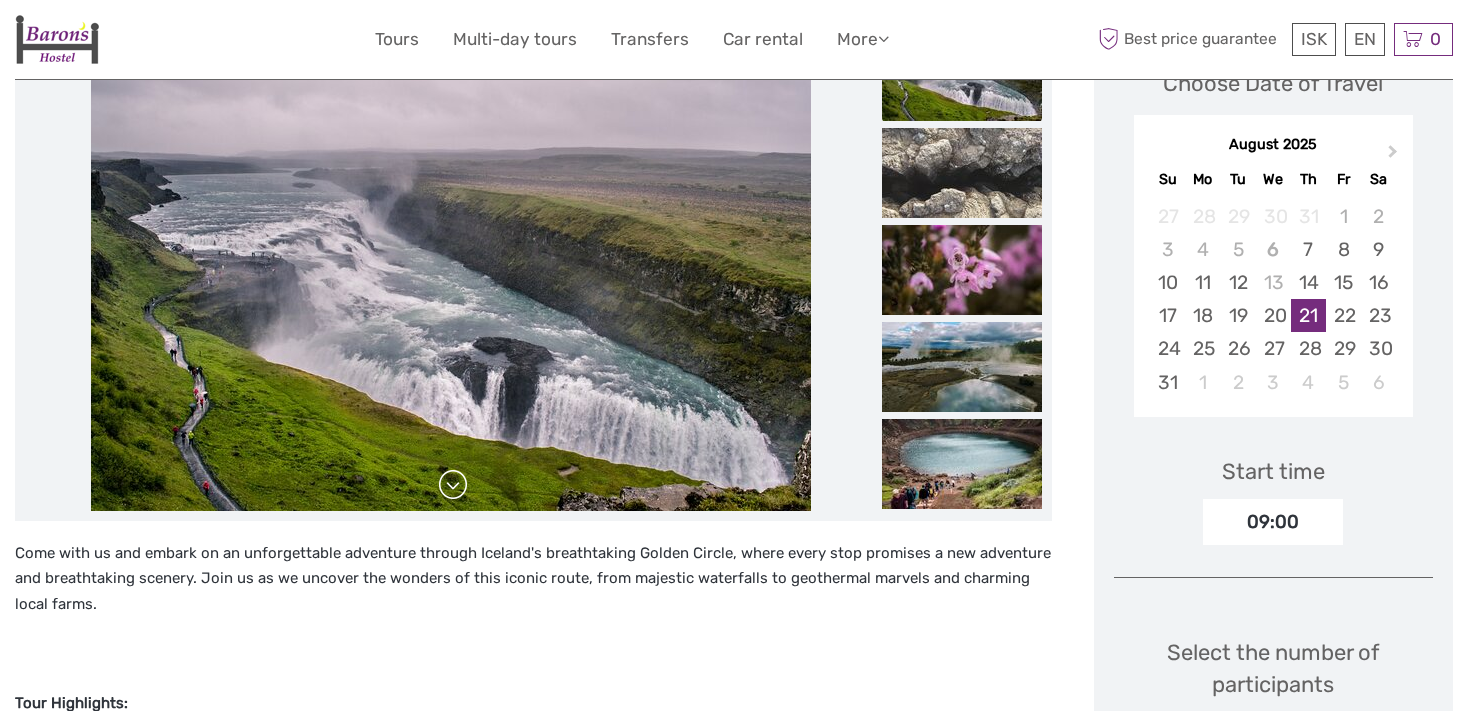 click at bounding box center (453, 485) 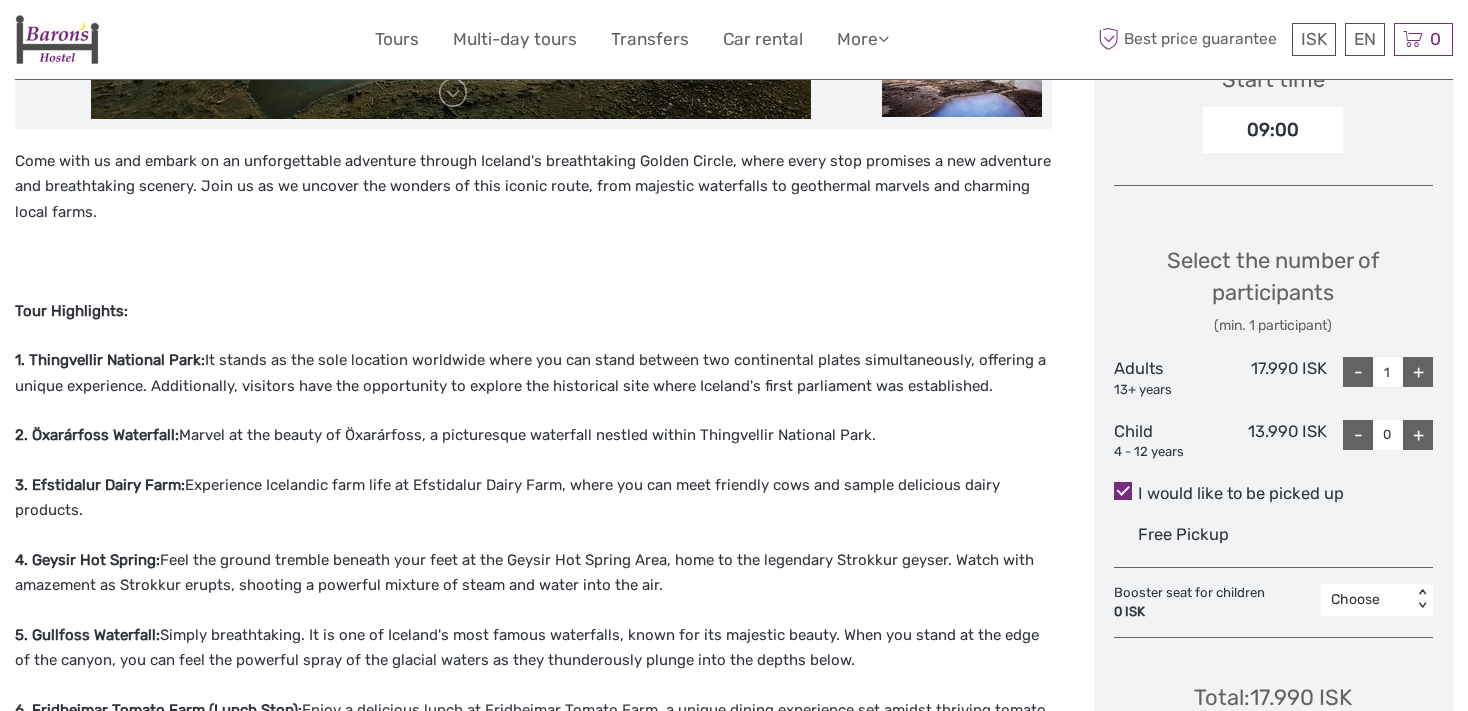scroll, scrollTop: 633, scrollLeft: 0, axis: vertical 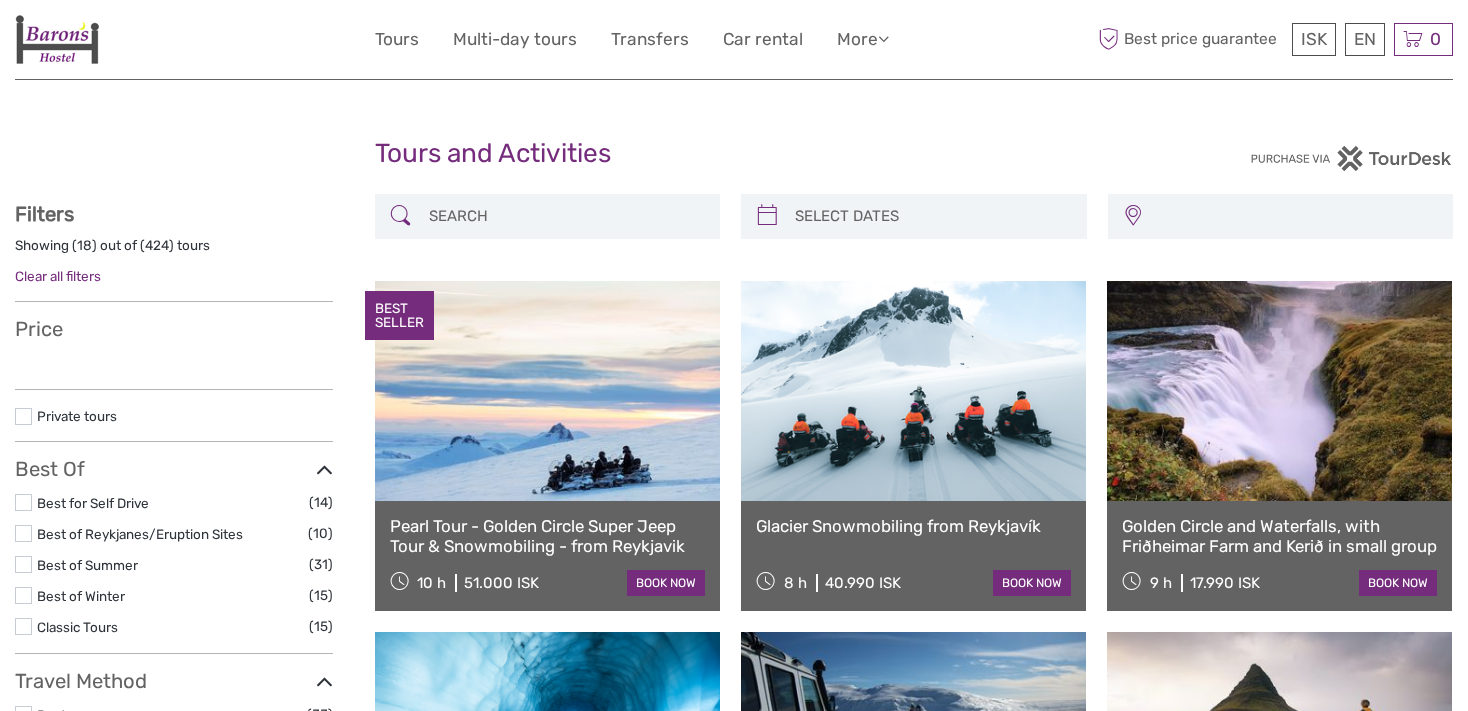 select 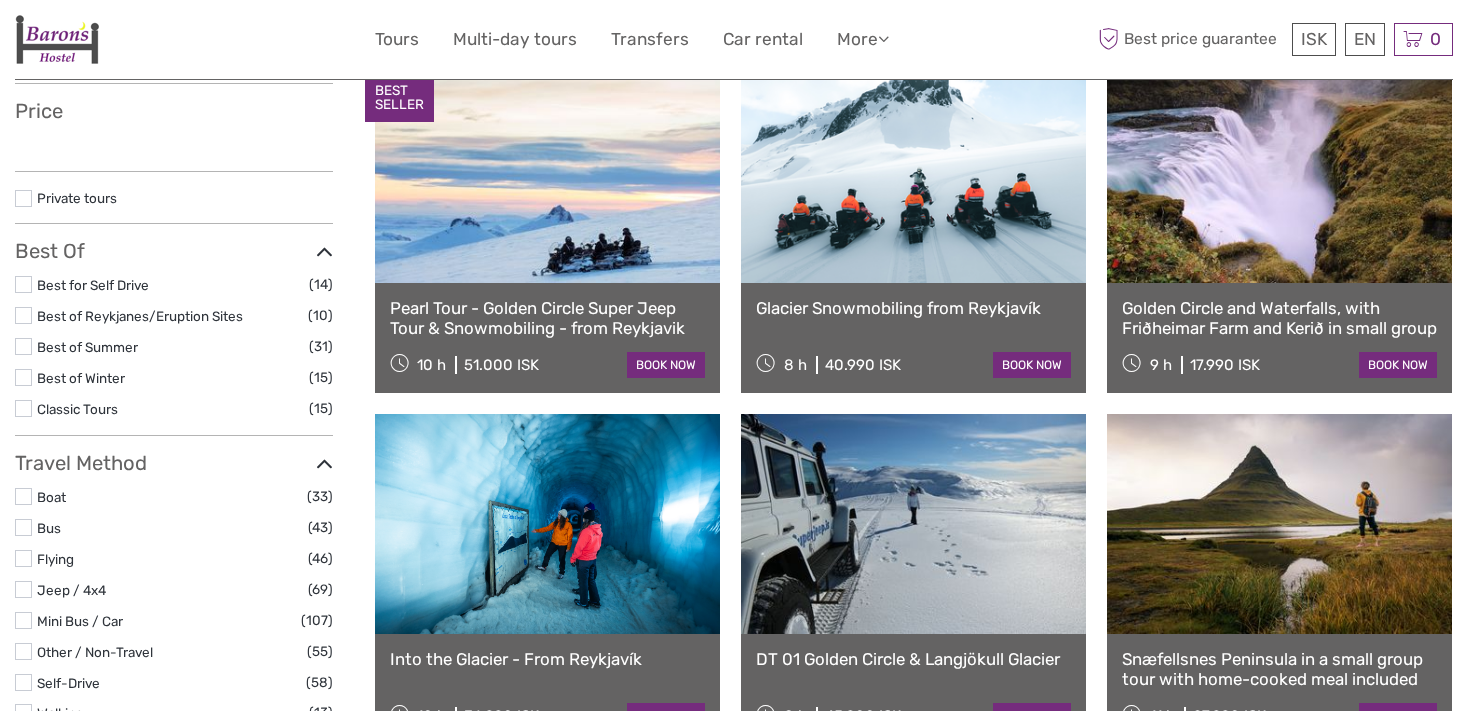 select 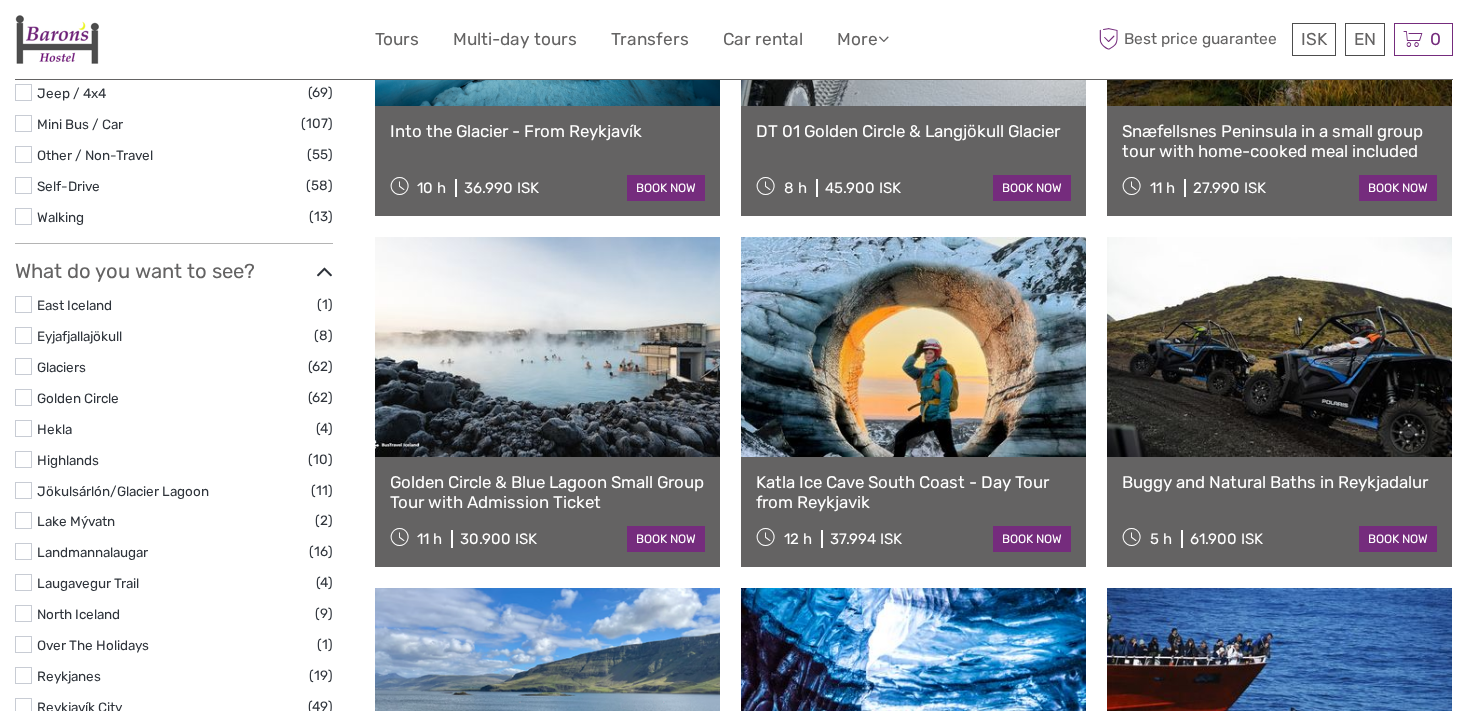 scroll, scrollTop: 0, scrollLeft: 0, axis: both 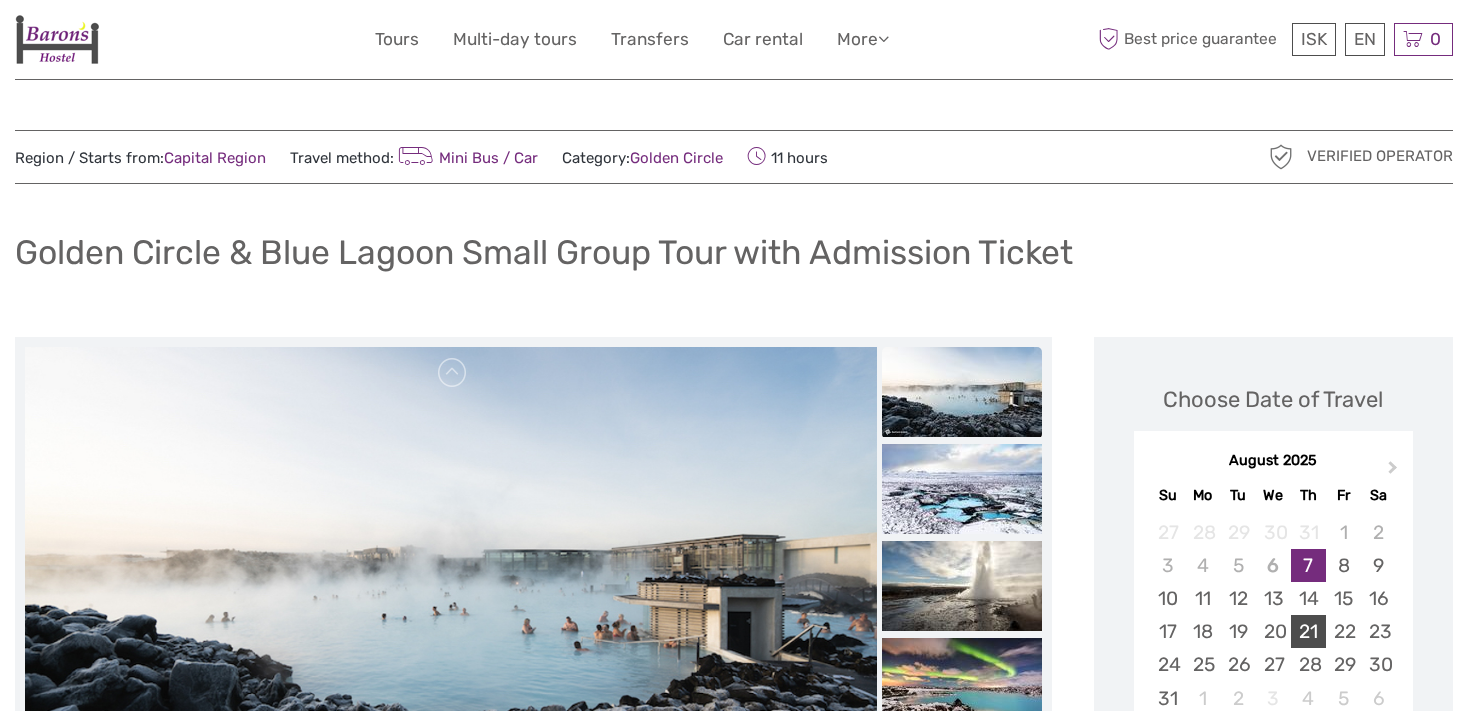 click on "21" at bounding box center (1308, 631) 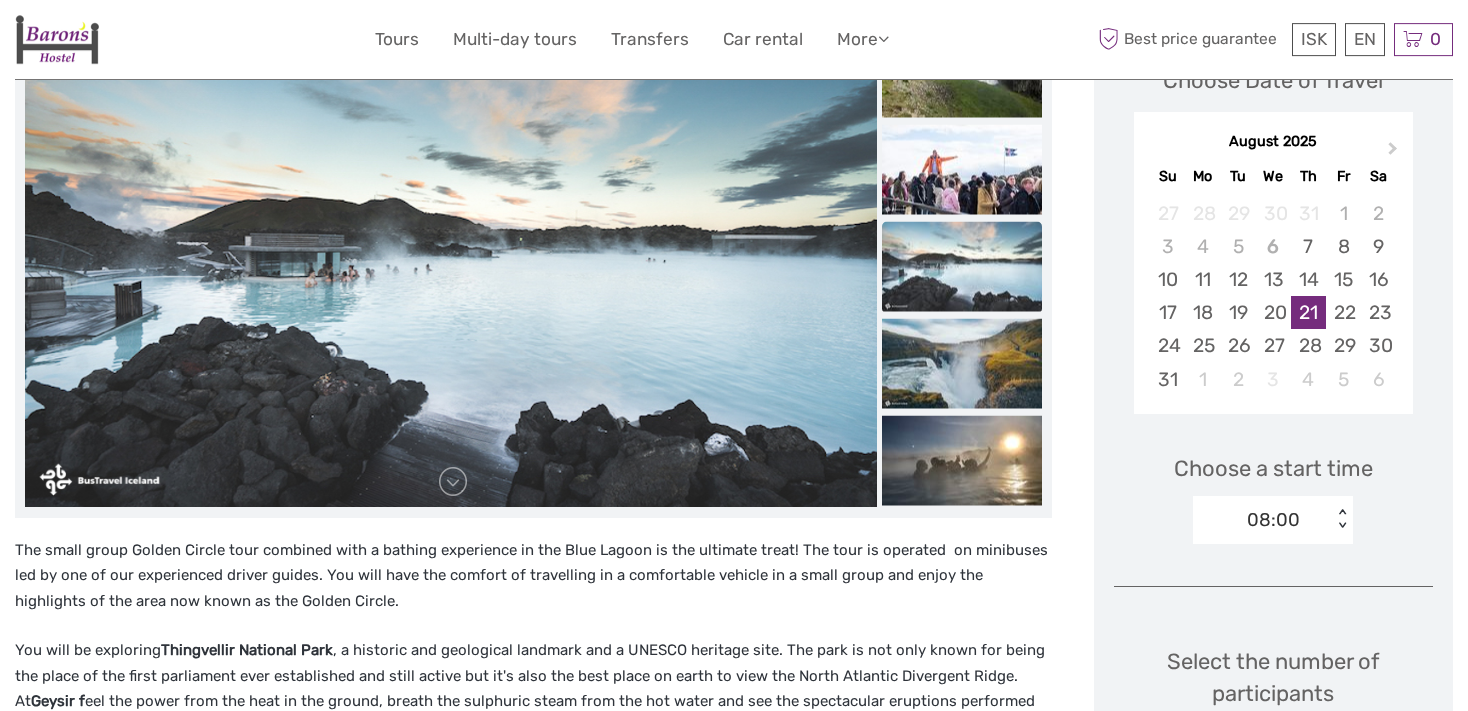 scroll, scrollTop: 422, scrollLeft: 0, axis: vertical 